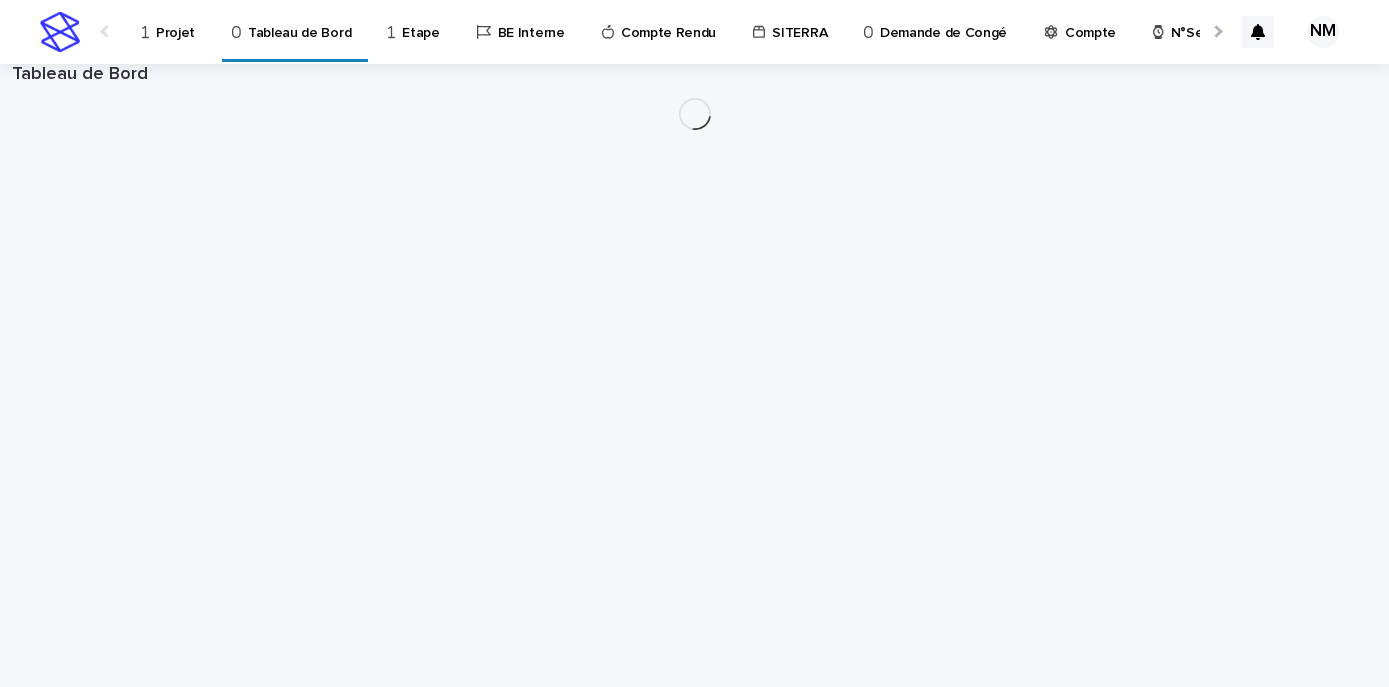 scroll, scrollTop: 0, scrollLeft: 0, axis: both 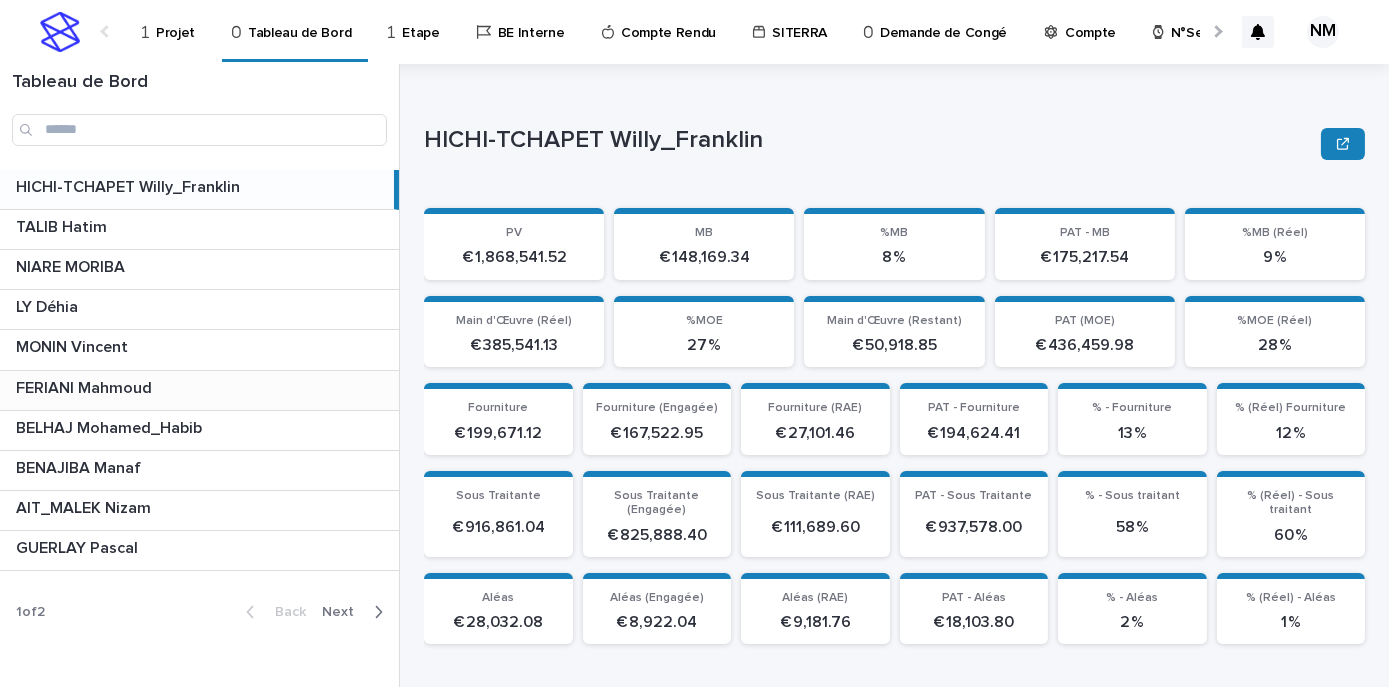 click on "FERIANI Mahmoud" at bounding box center [86, 386] 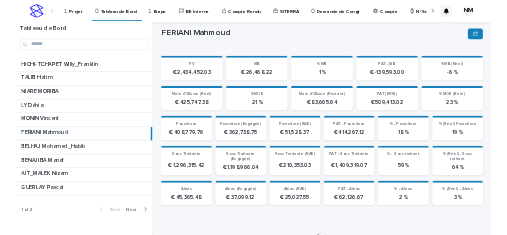 scroll, scrollTop: 114, scrollLeft: 0, axis: vertical 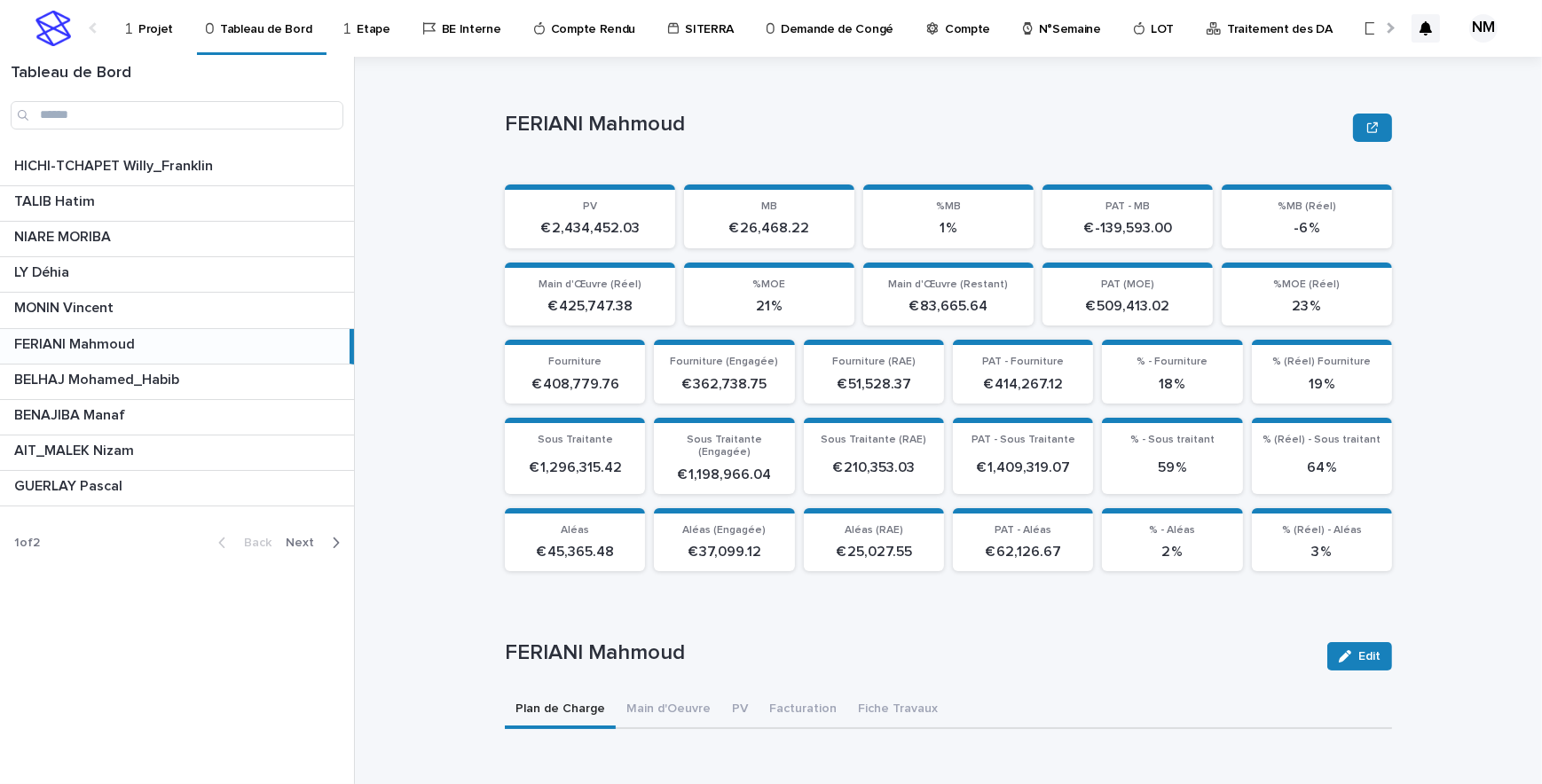 click on "Projet" at bounding box center (155, 19) 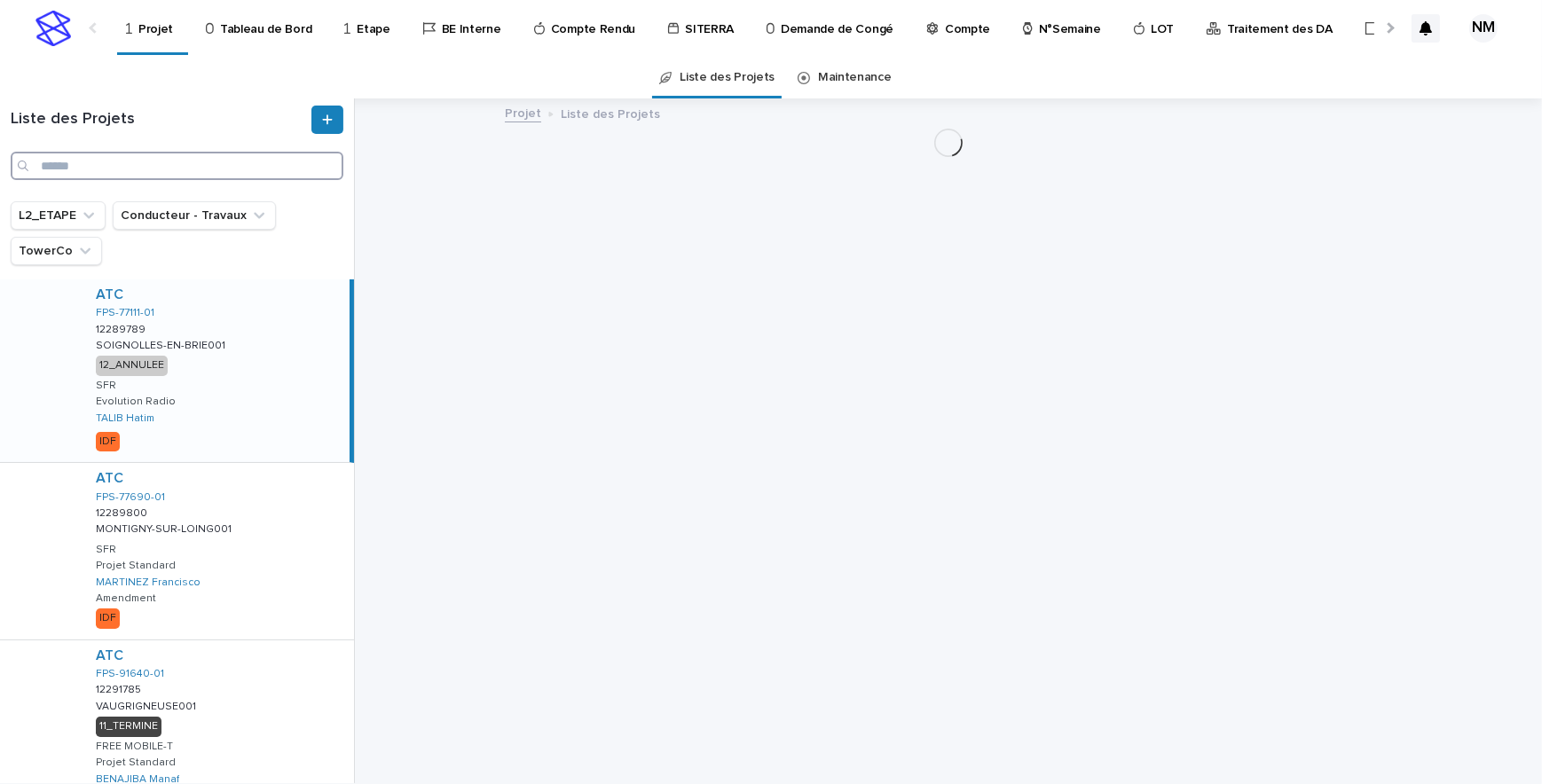 click at bounding box center [177, 166] 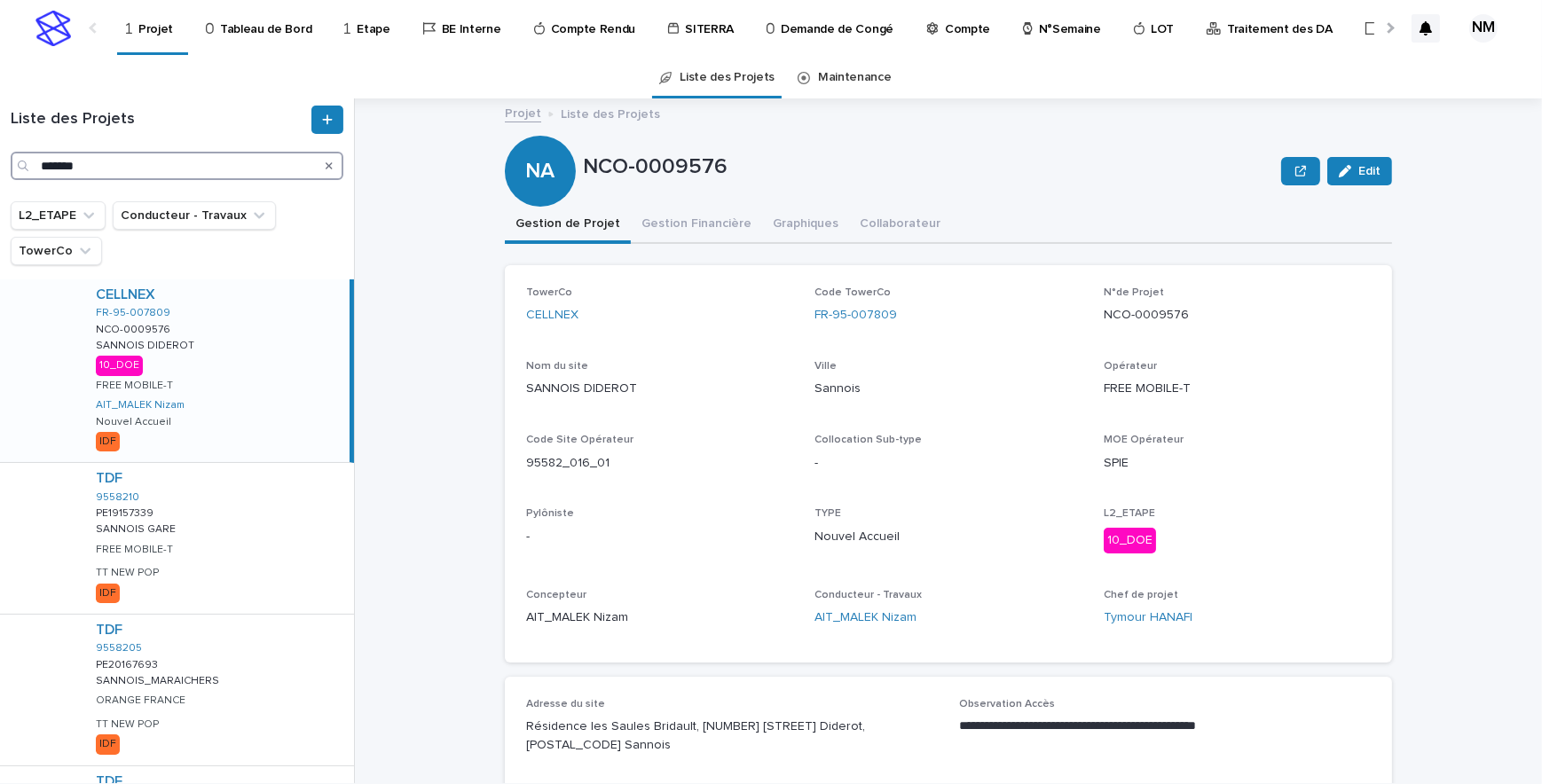 type on "*******" 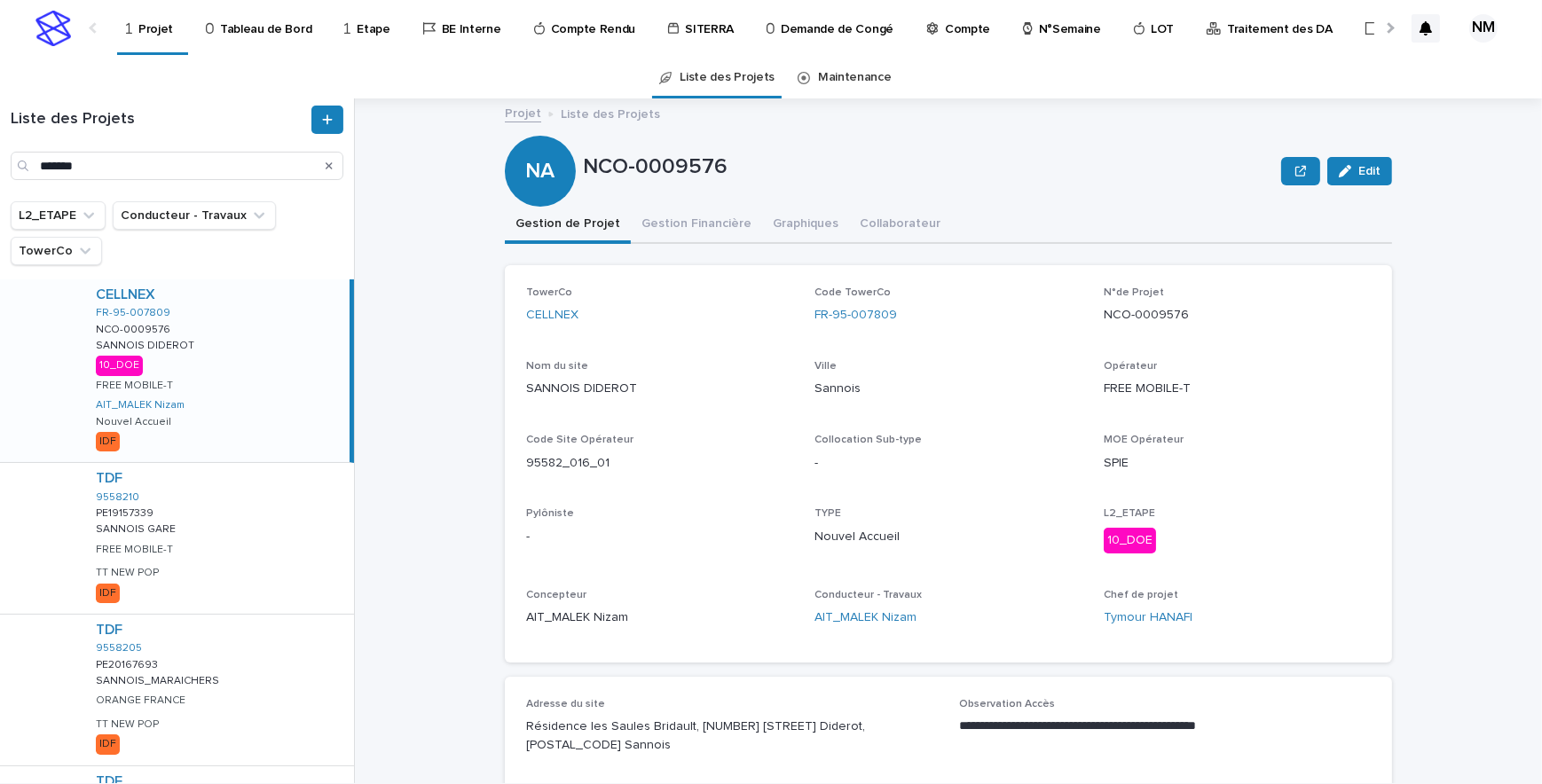 click on "CELLNEX FR-[POSTAL_CODE]-007809 NCO-0009576 NCO-0009576 SANNOIS DIDEROT SANNOIS DIDEROT 10_DOE FREE MOBILE-T AIT_MALEK Nizam Nouvel Accueil IDF" at bounding box center [216, 371] 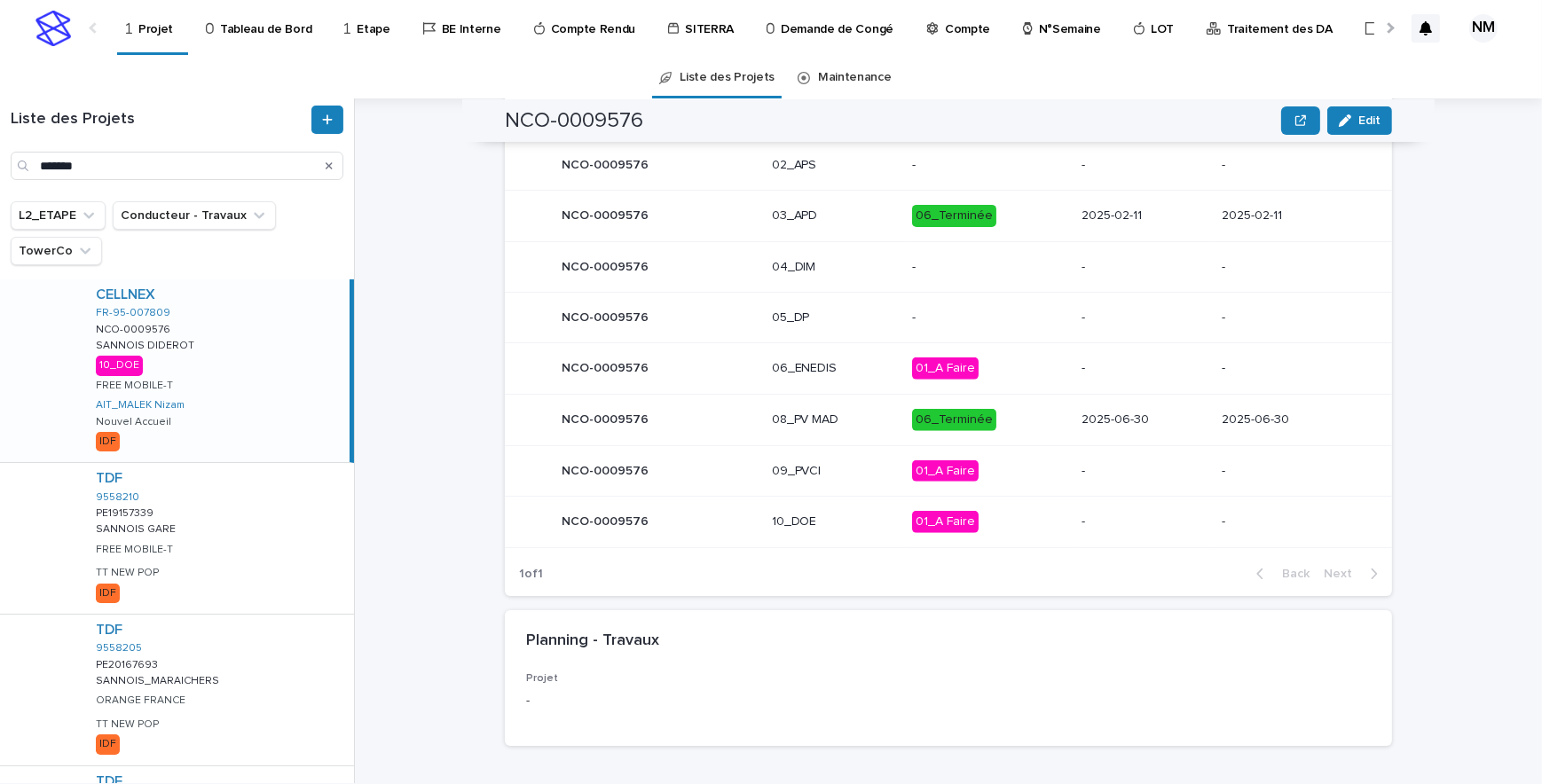 scroll, scrollTop: 919, scrollLeft: 0, axis: vertical 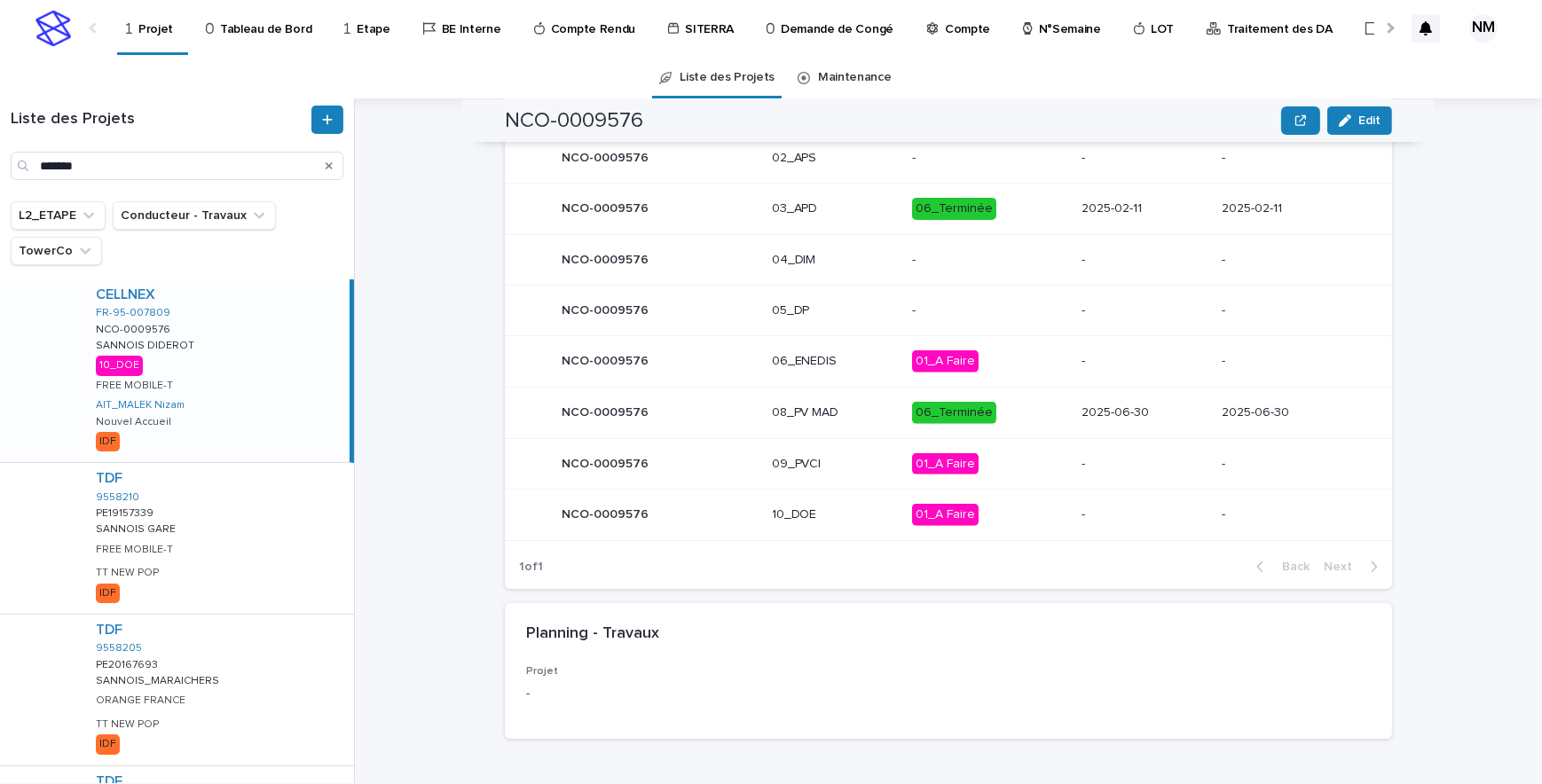 click on "06_Terminée" at bounding box center (989, 412) 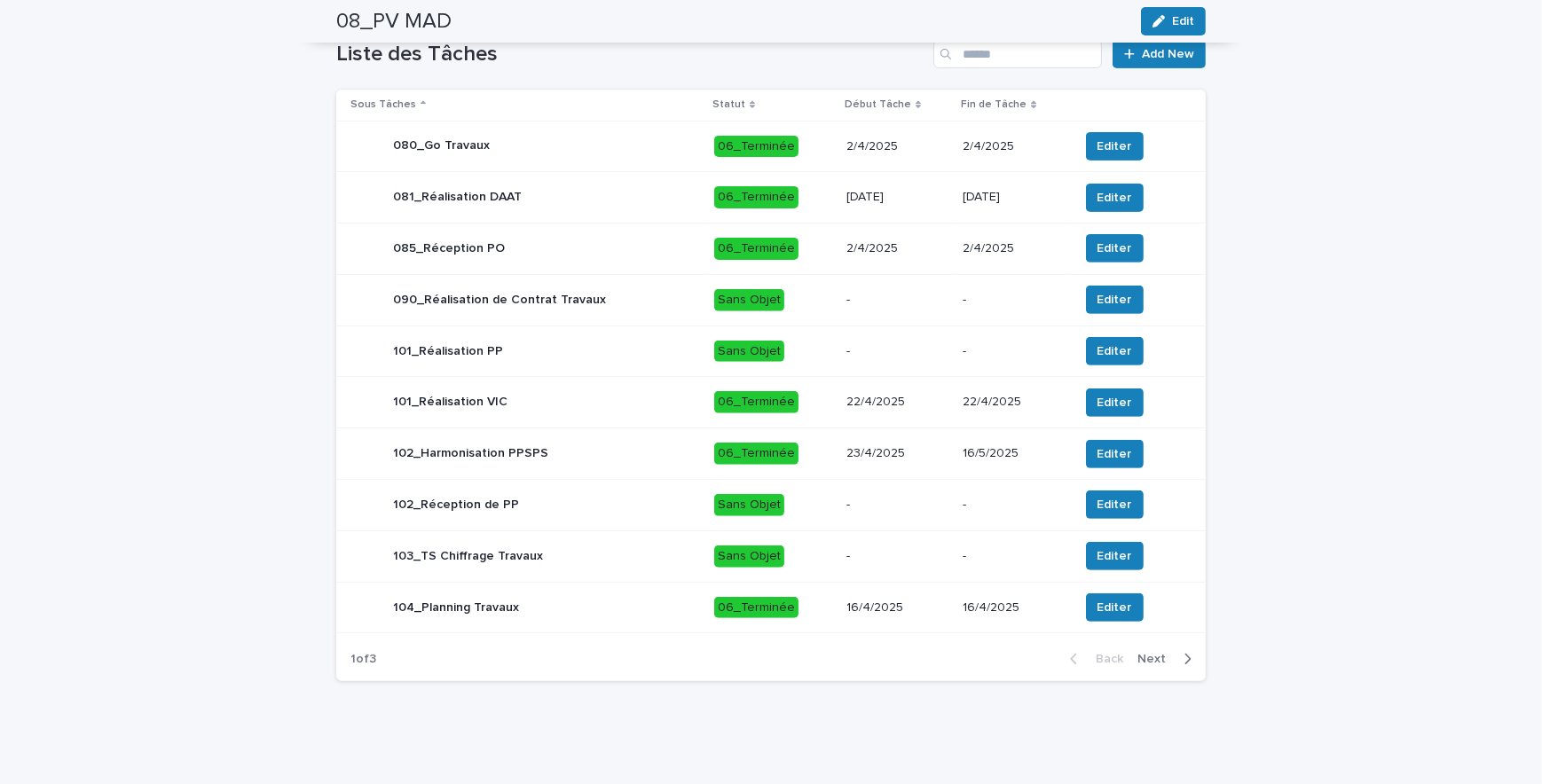 scroll, scrollTop: 818, scrollLeft: 0, axis: vertical 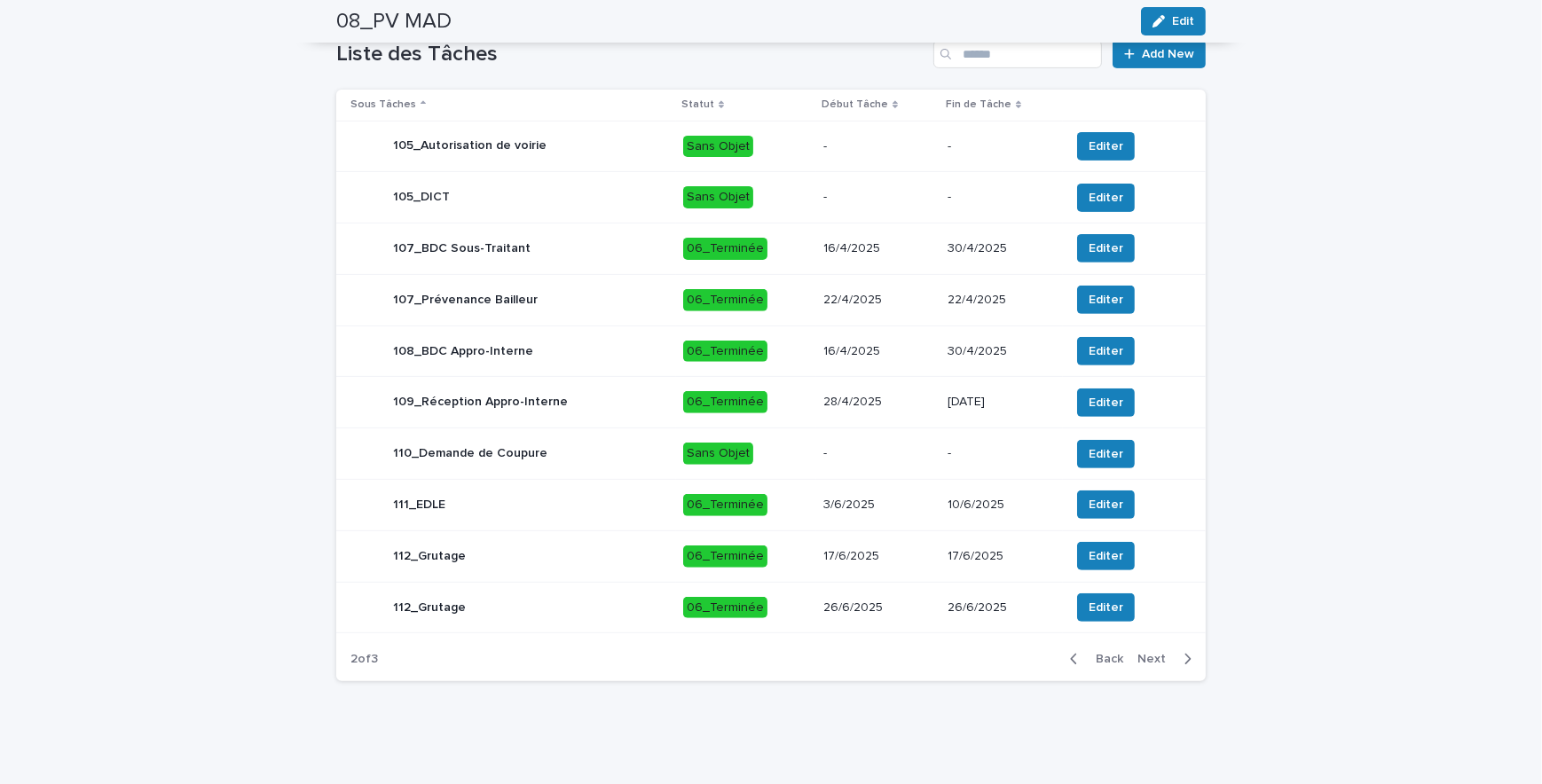 click on "Next" at bounding box center (1168, 659) 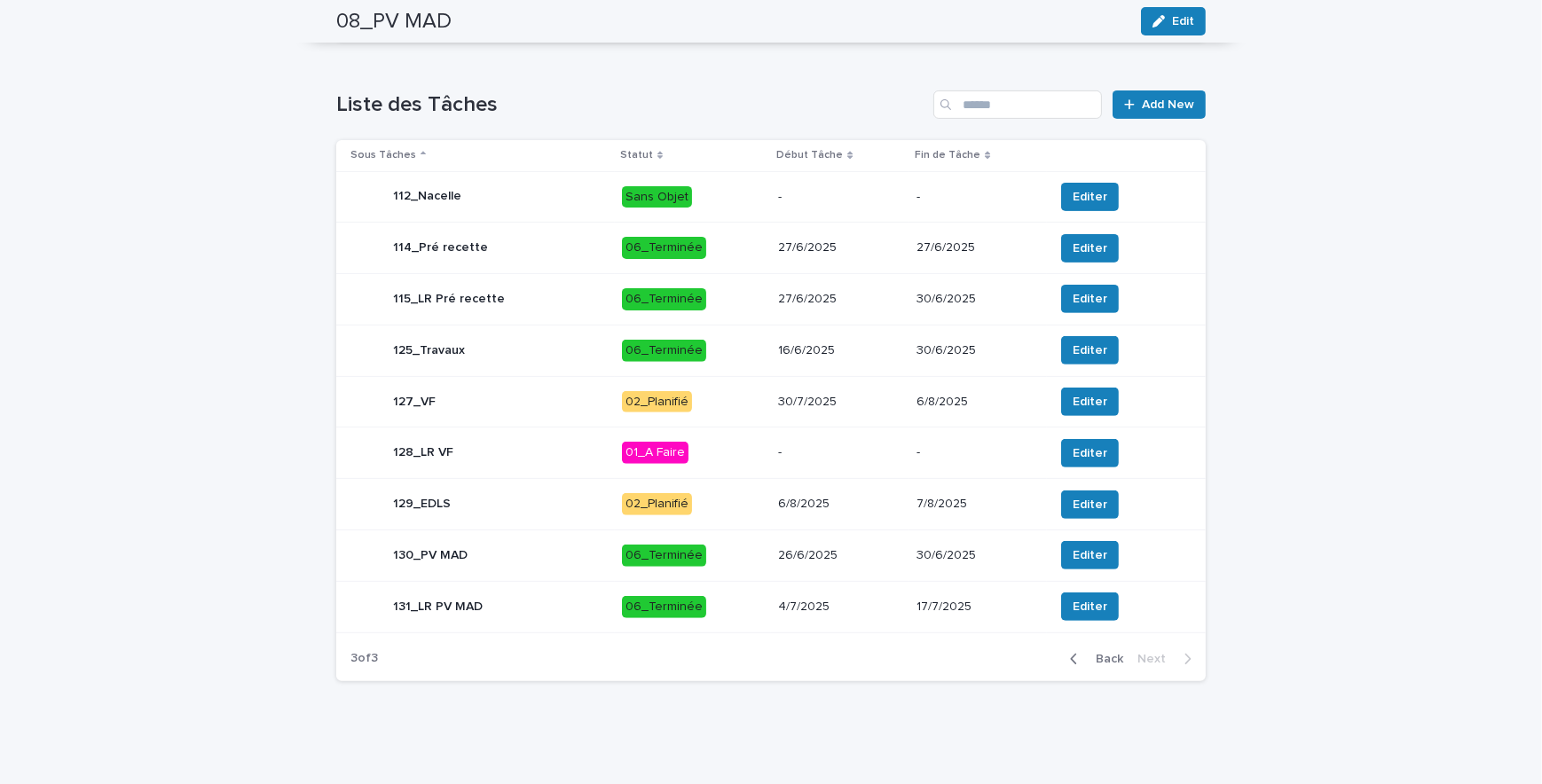 scroll, scrollTop: 767, scrollLeft: 0, axis: vertical 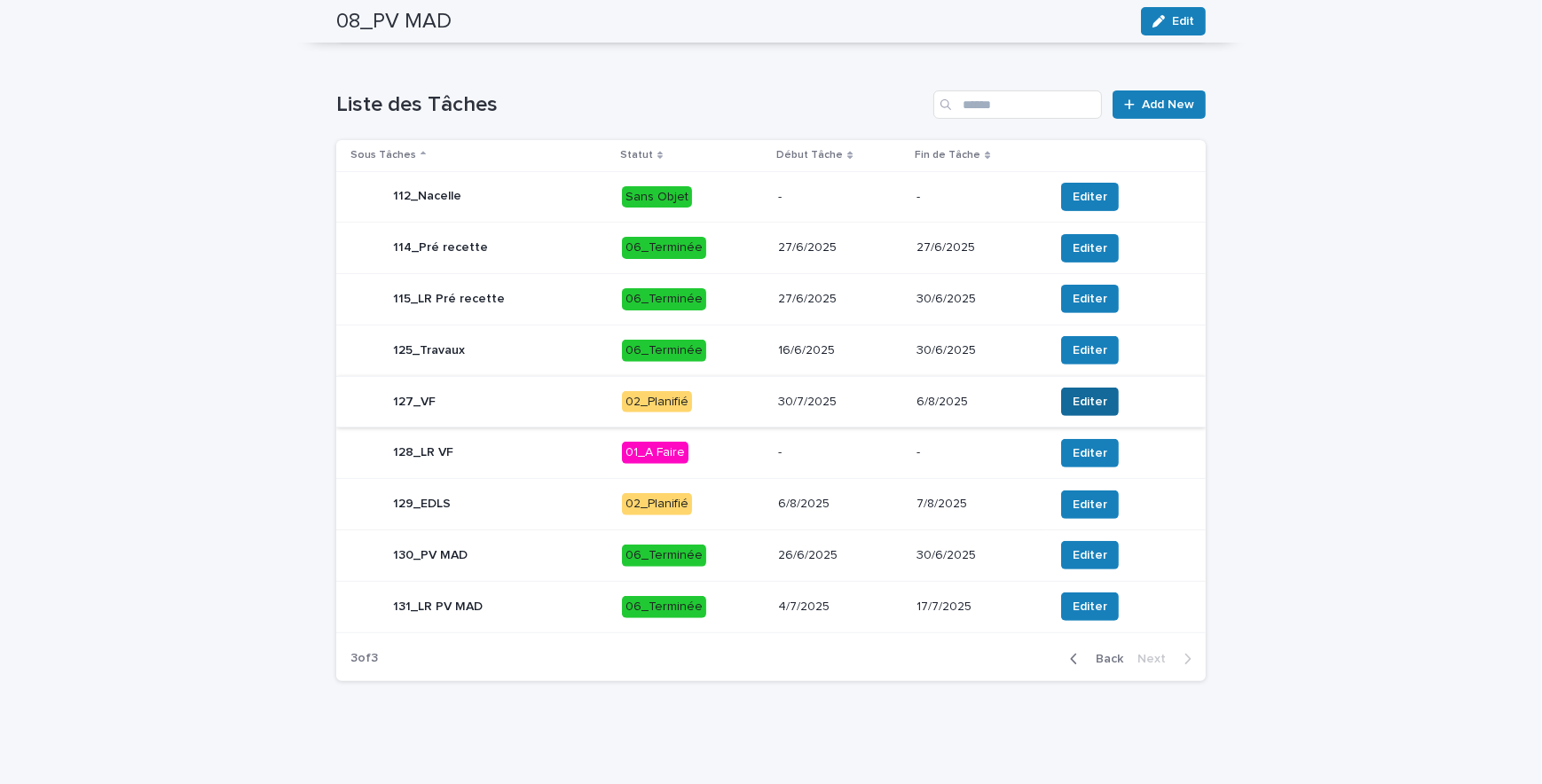 click on "Editer" at bounding box center [1090, 402] 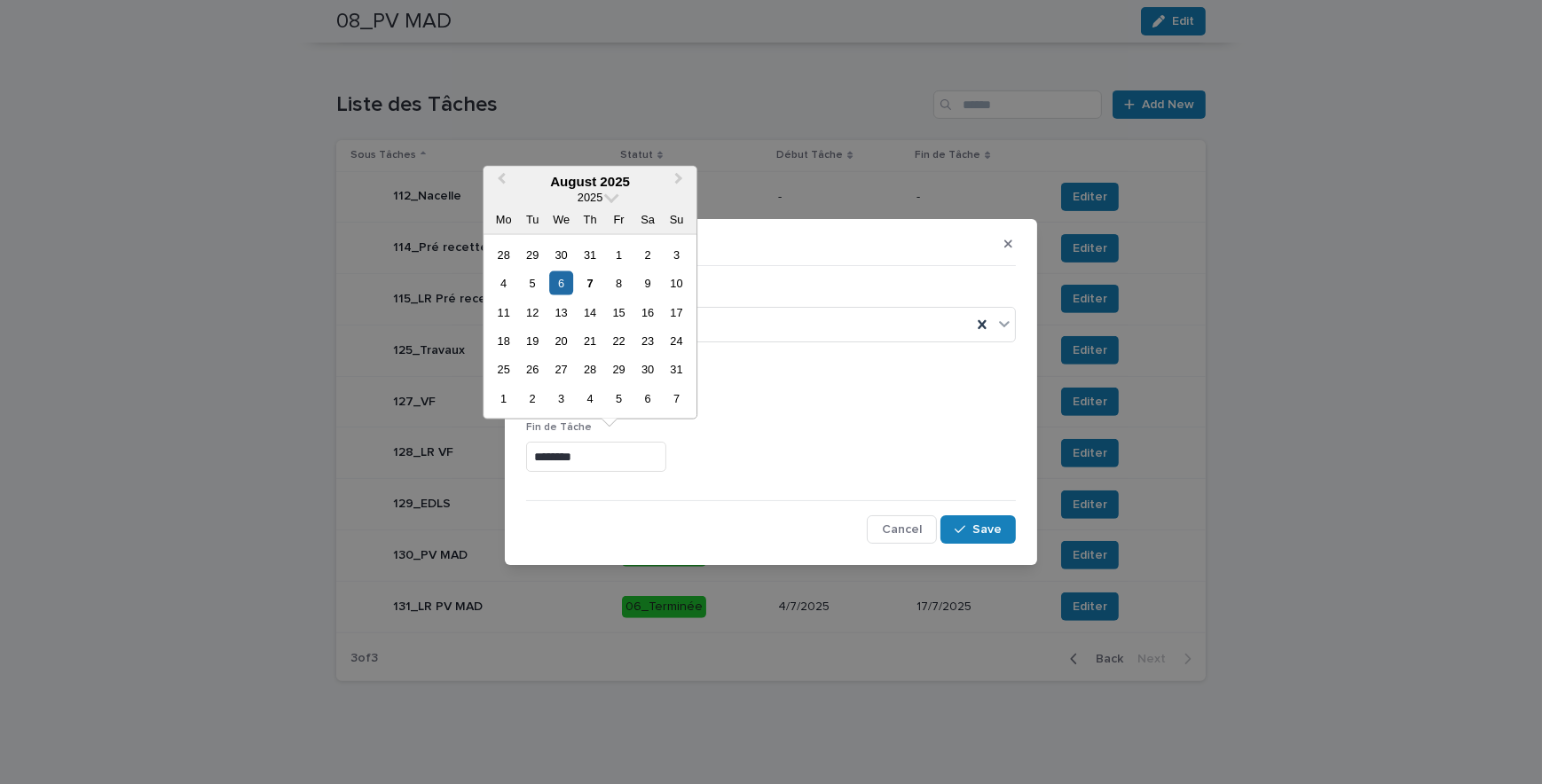 drag, startPoint x: 612, startPoint y: 452, endPoint x: 523, endPoint y: 445, distance: 89.27486 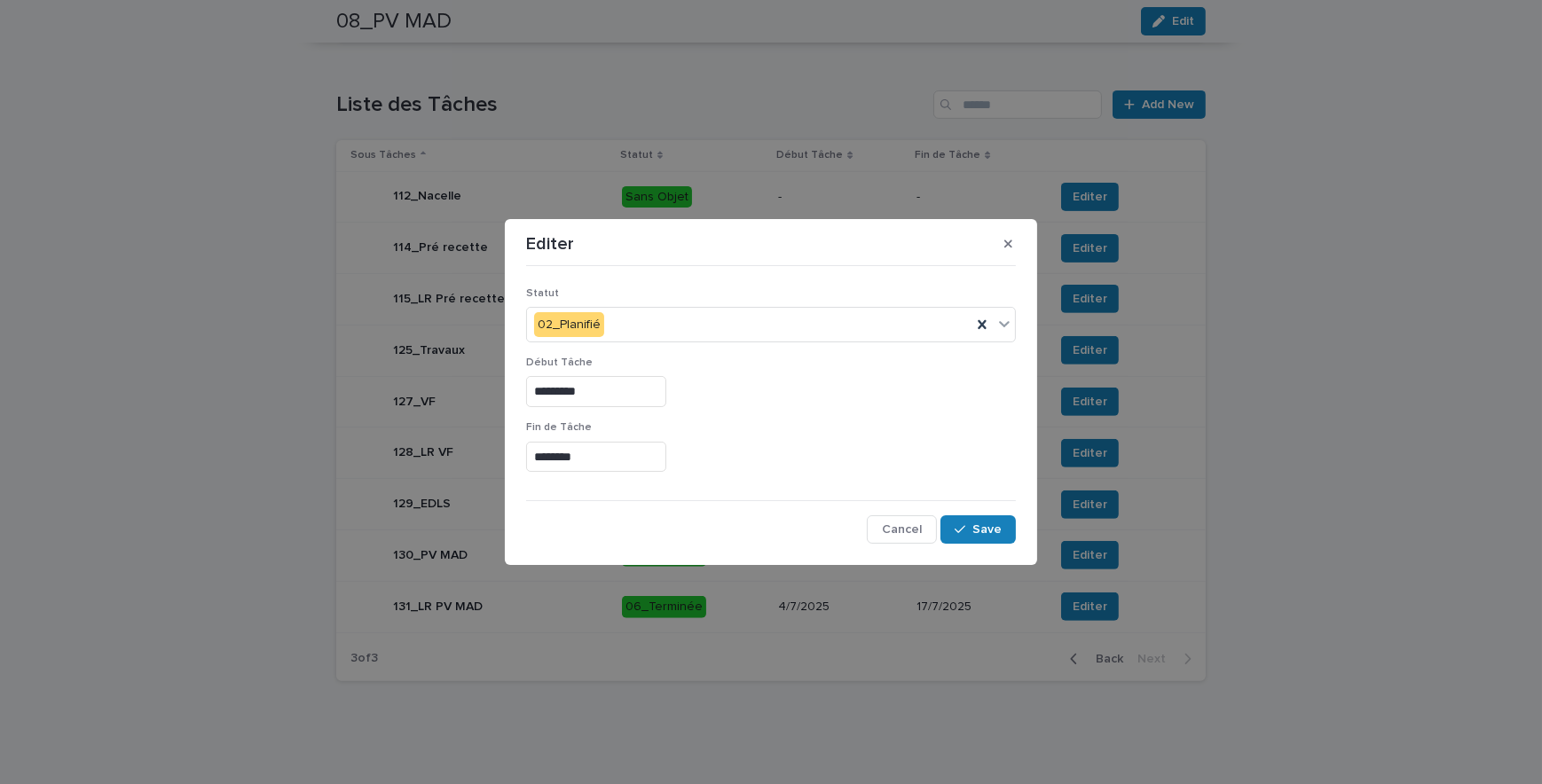drag, startPoint x: 814, startPoint y: 437, endPoint x: 693, endPoint y: 402, distance: 125.96031 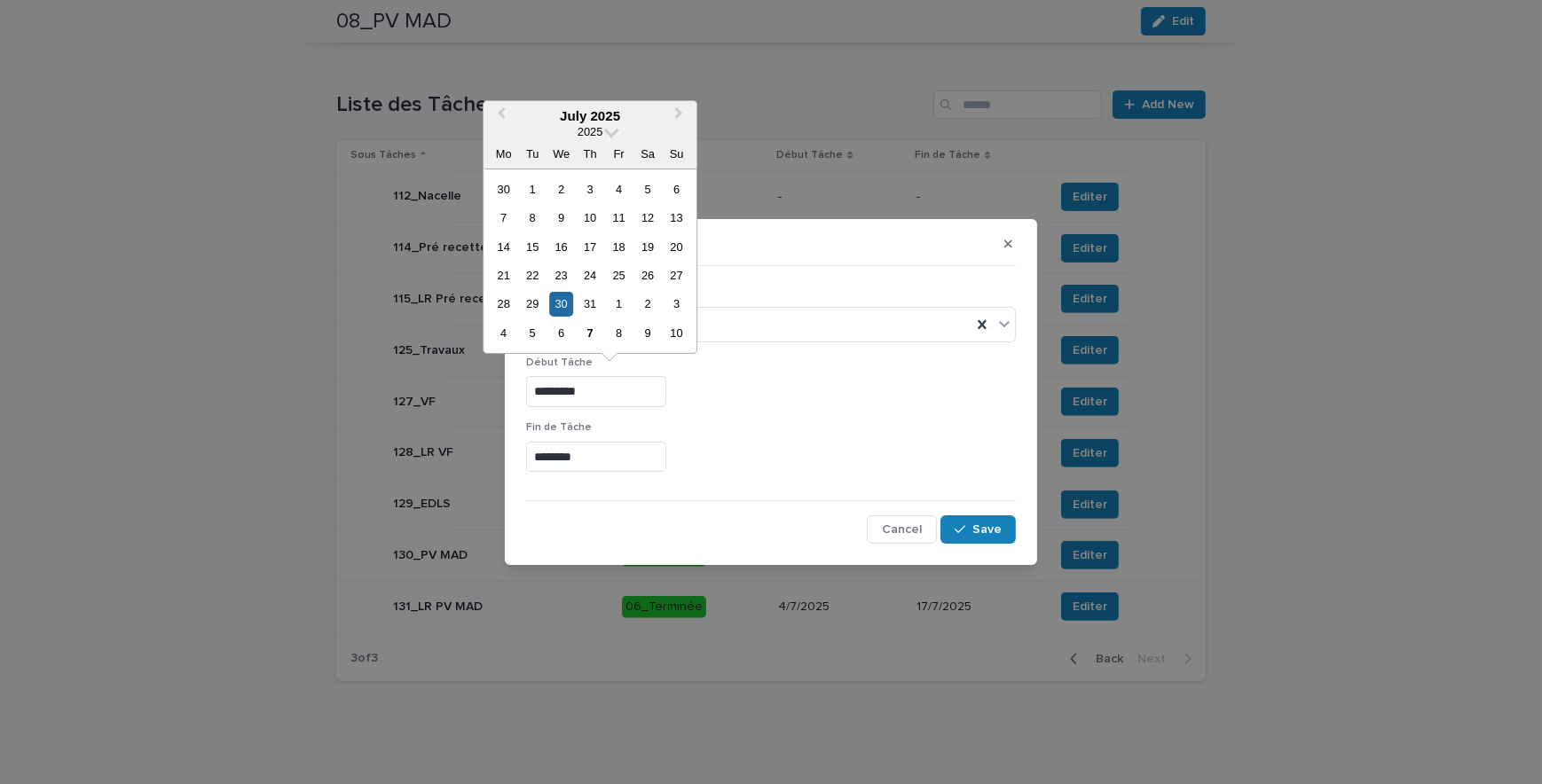 drag, startPoint x: 625, startPoint y: 396, endPoint x: 473, endPoint y: 389, distance: 152.1611 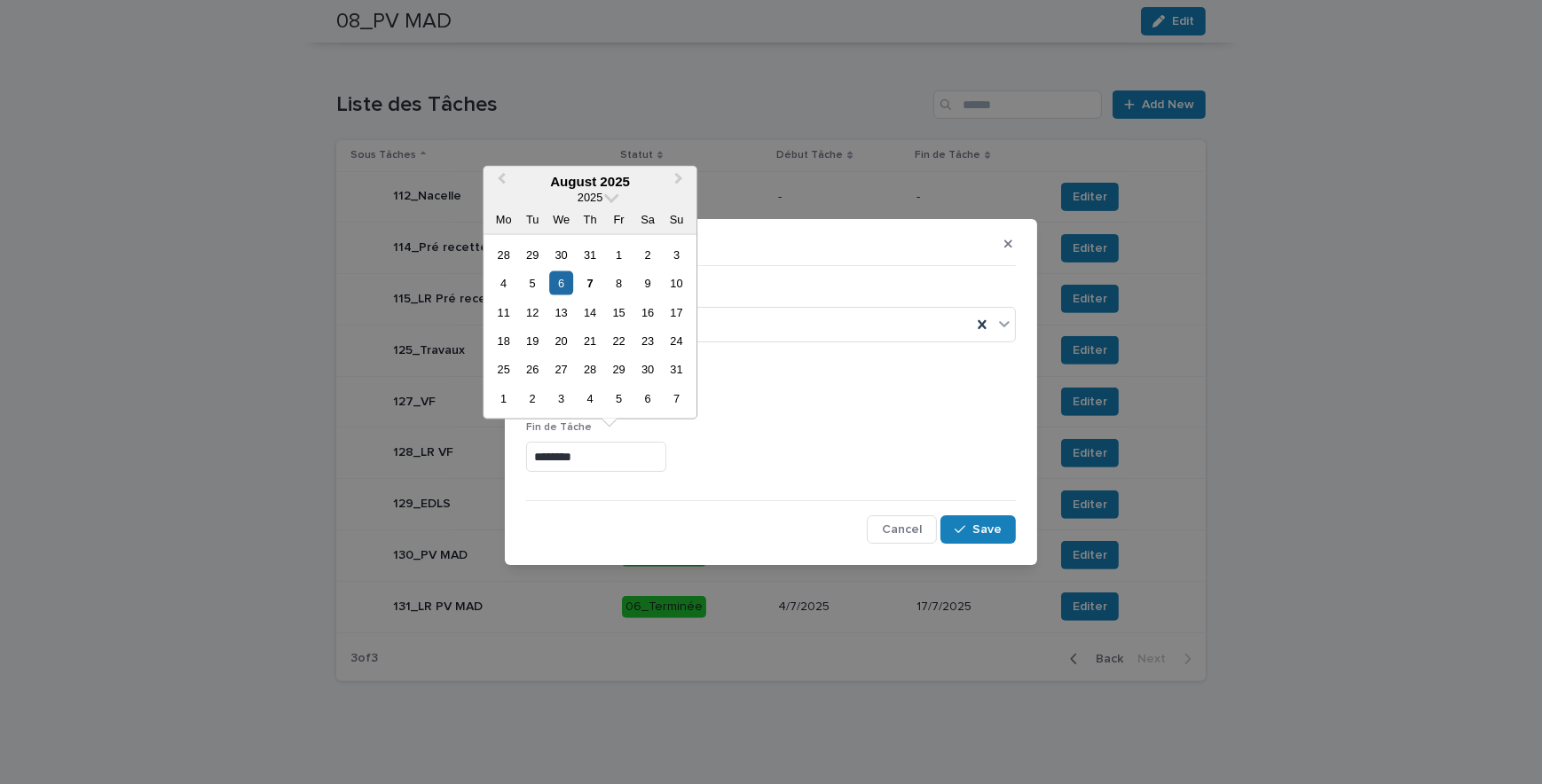type on "********" 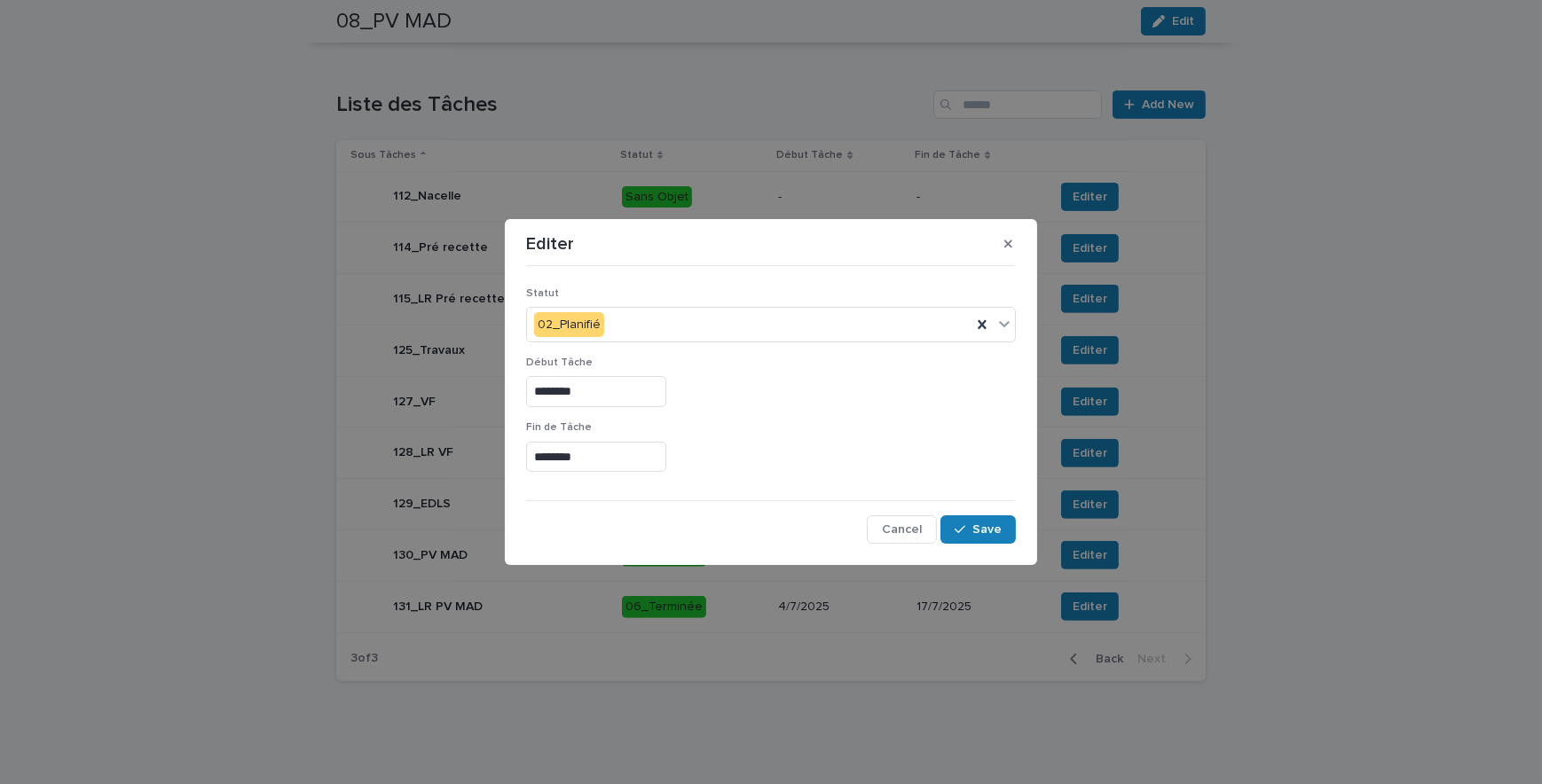 drag, startPoint x: 778, startPoint y: 450, endPoint x: 637, endPoint y: 430, distance: 142.4114 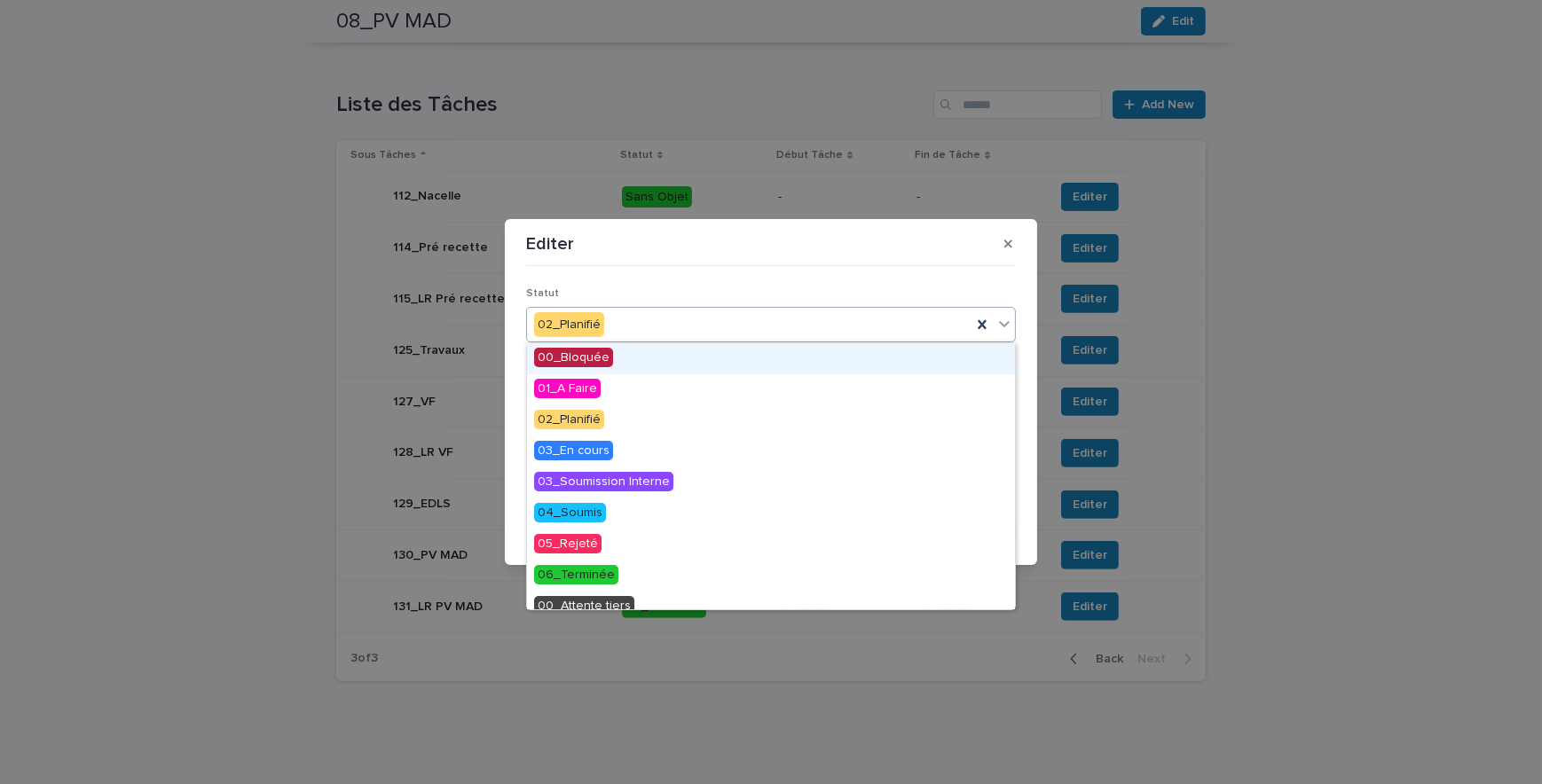 drag, startPoint x: 799, startPoint y: 329, endPoint x: 708, endPoint y: 372, distance: 100.6479 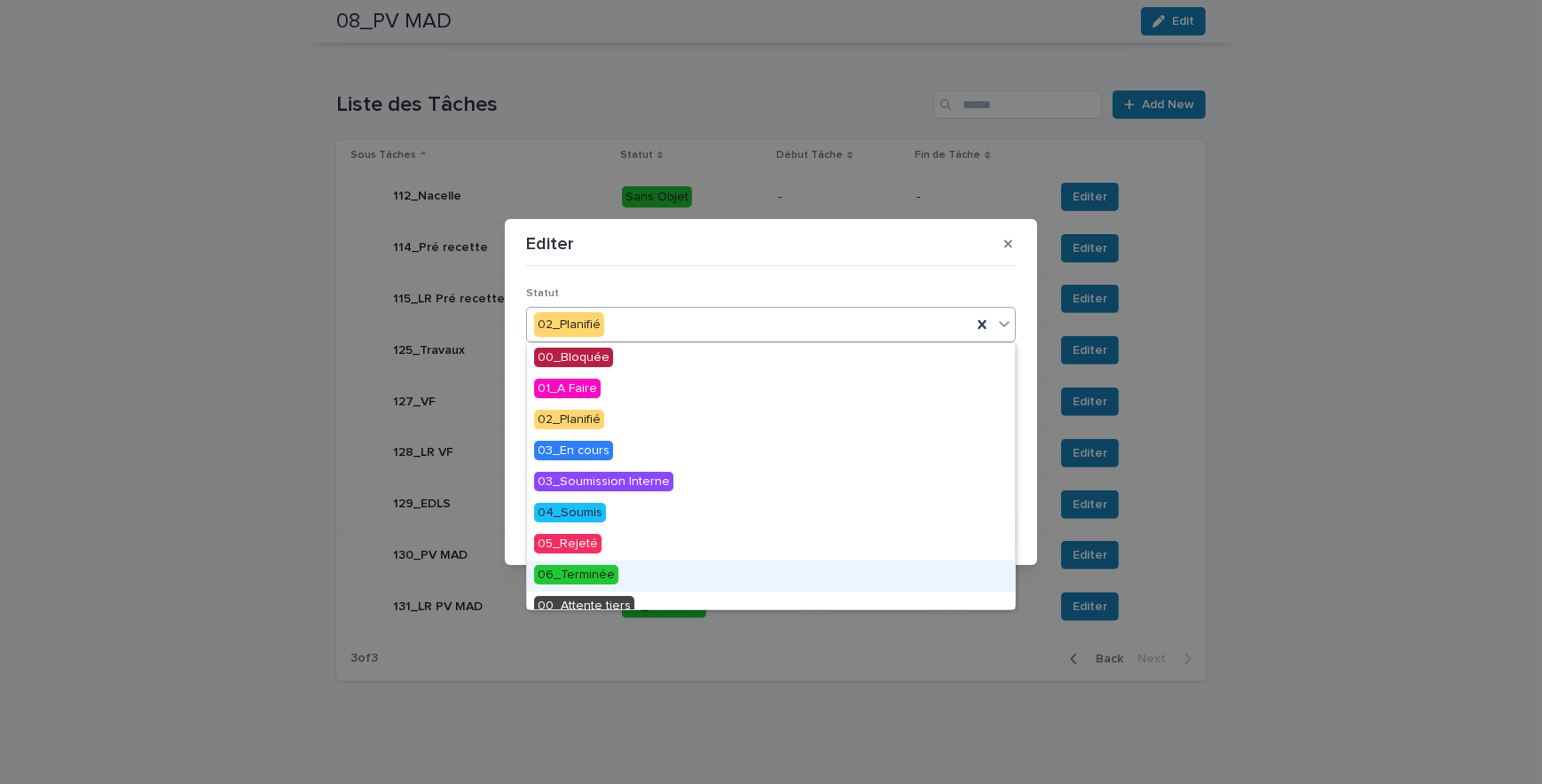 click on "06_Terminée" at bounding box center [576, 575] 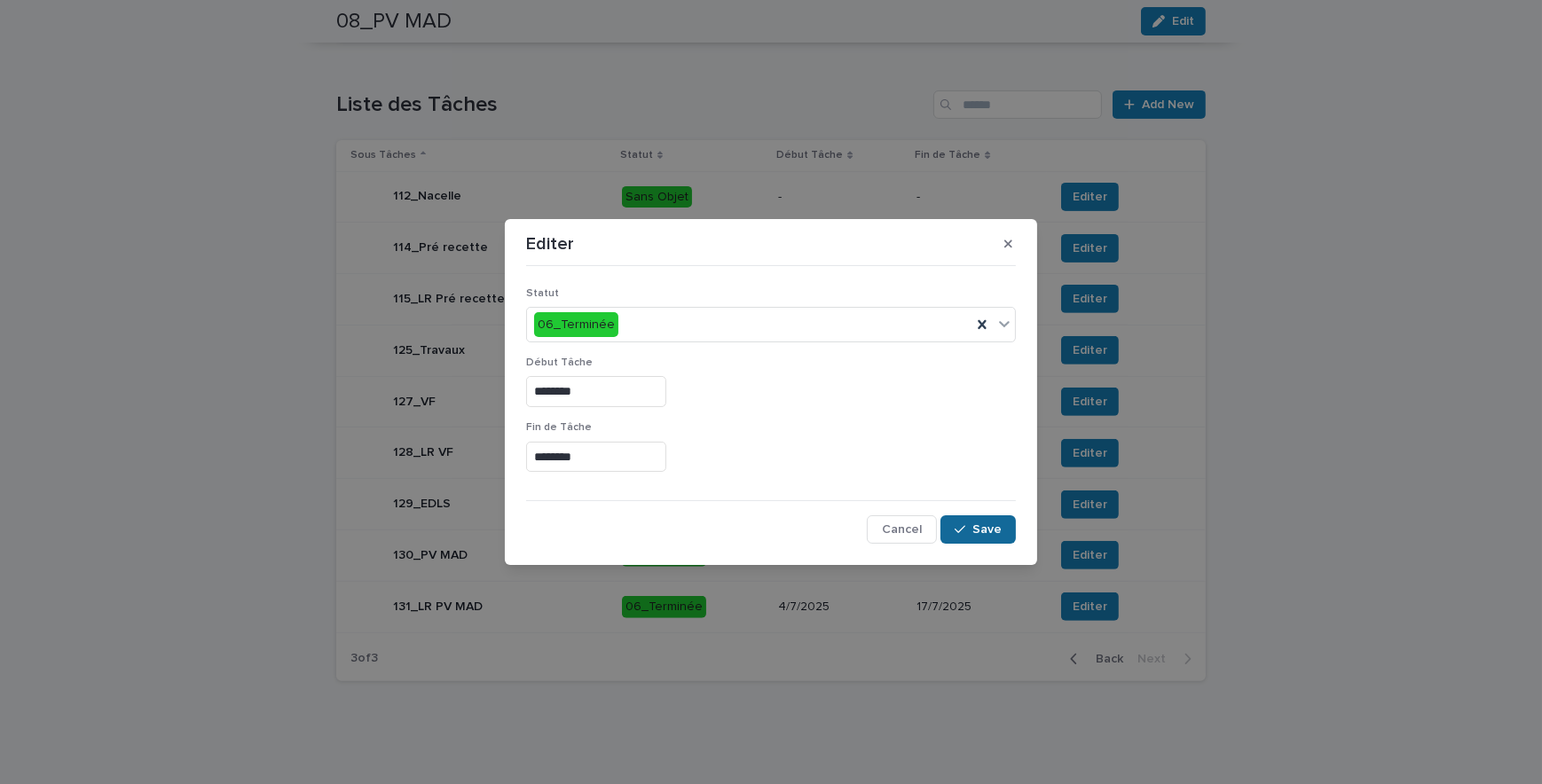 click on "Save" at bounding box center (987, 529) 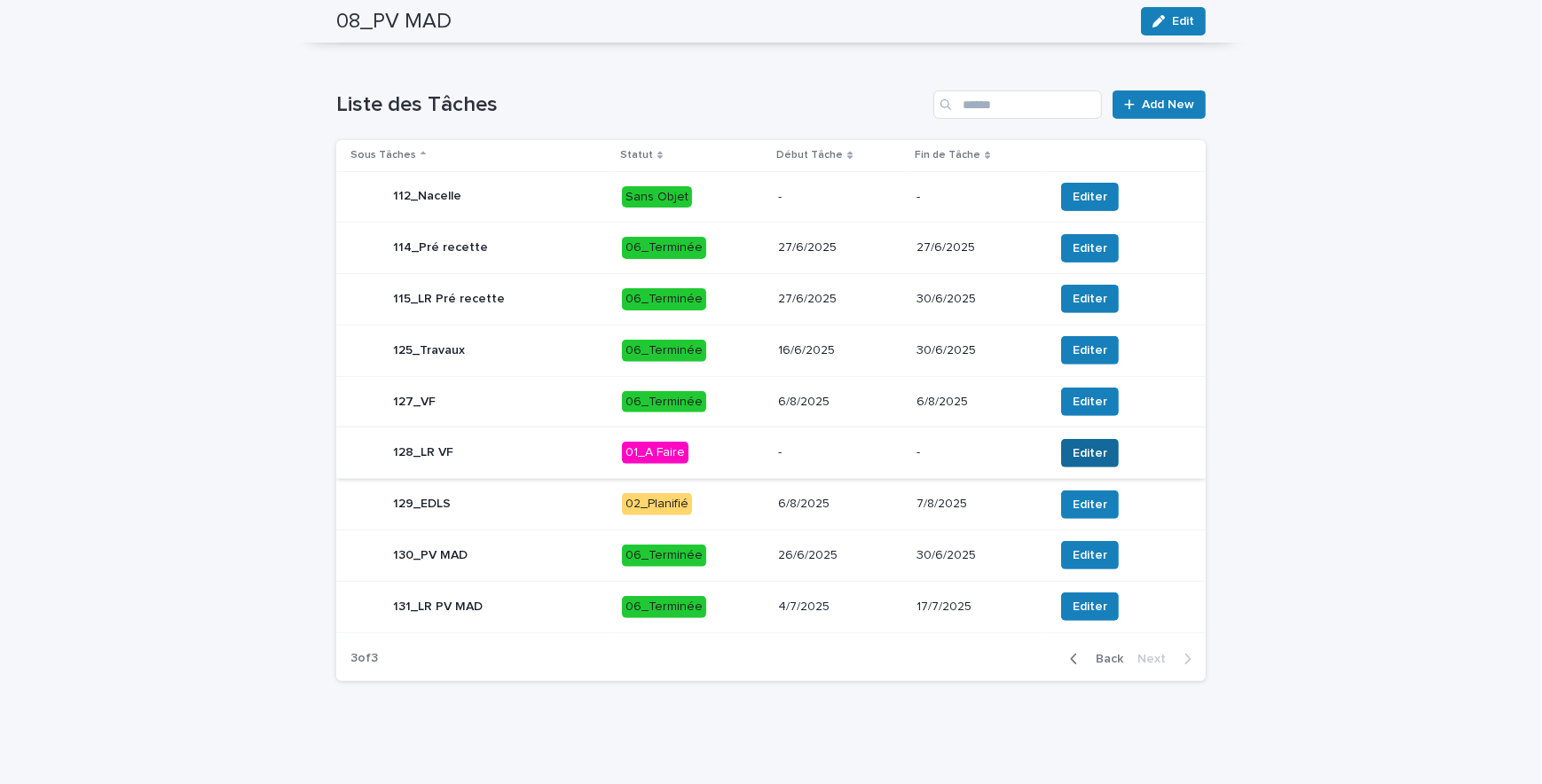 click on "Editer" at bounding box center (1090, 453) 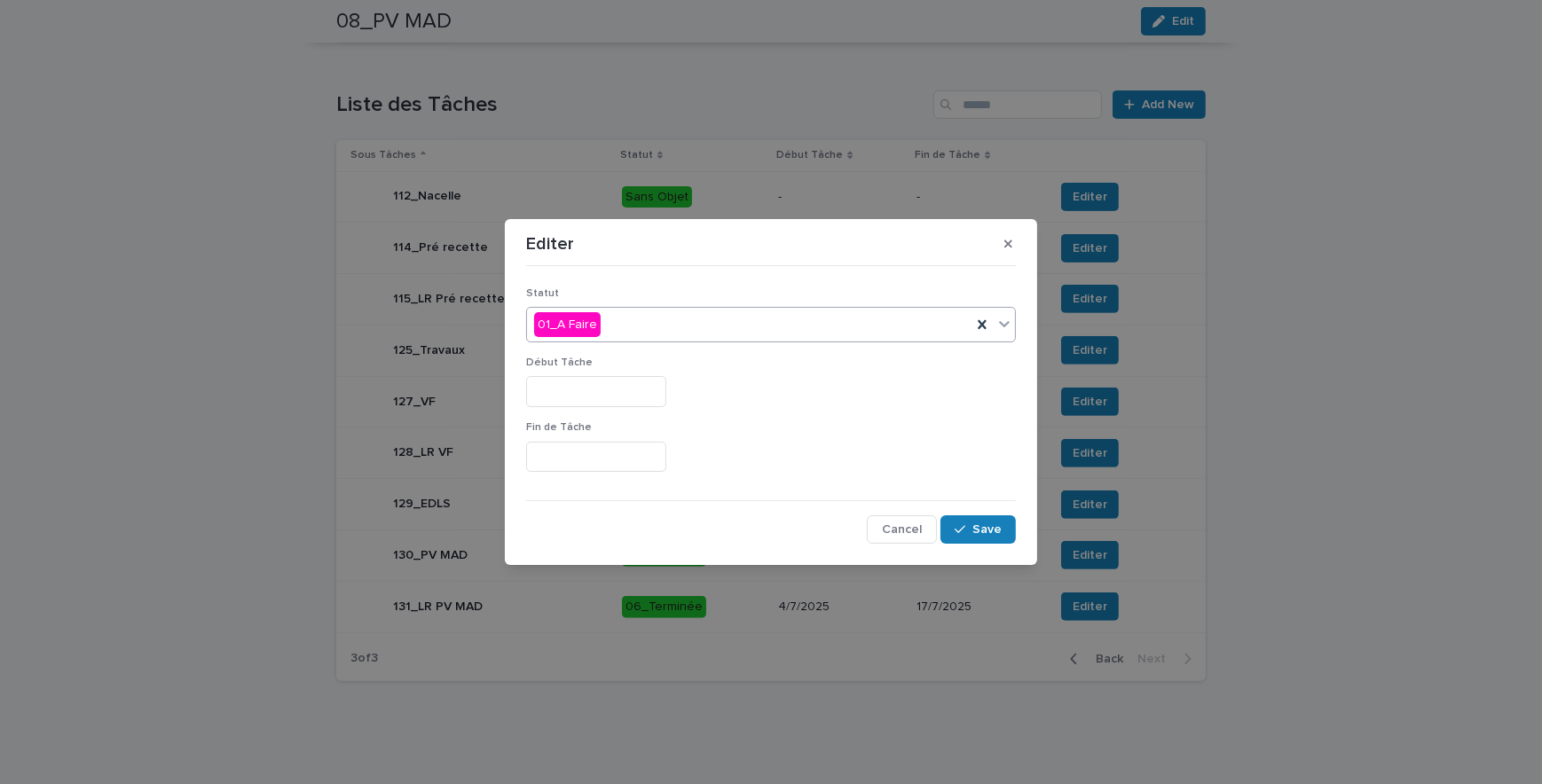 click on "01_A Faire" at bounding box center (749, 325) 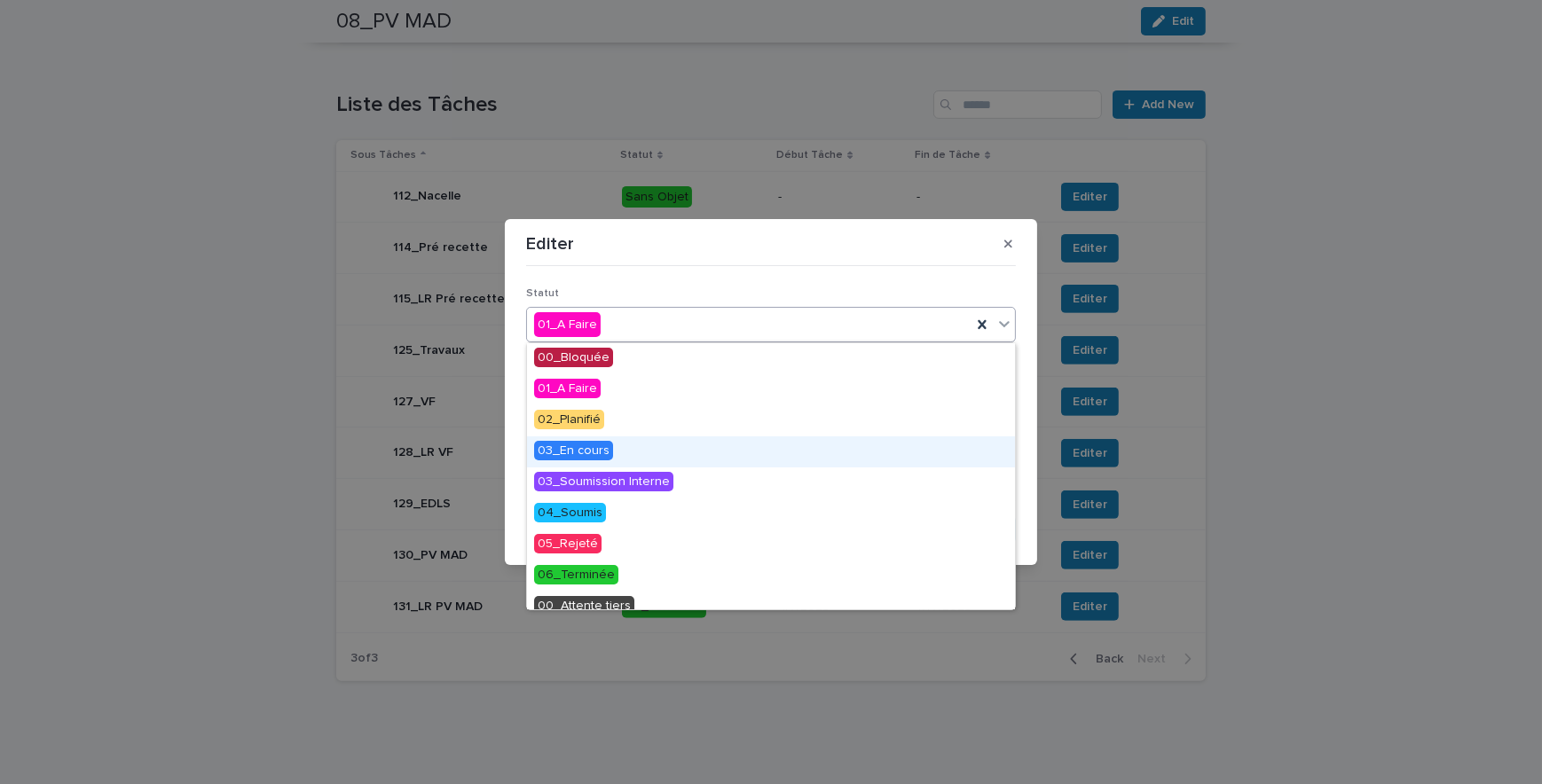click on "03_En cours" at bounding box center (573, 451) 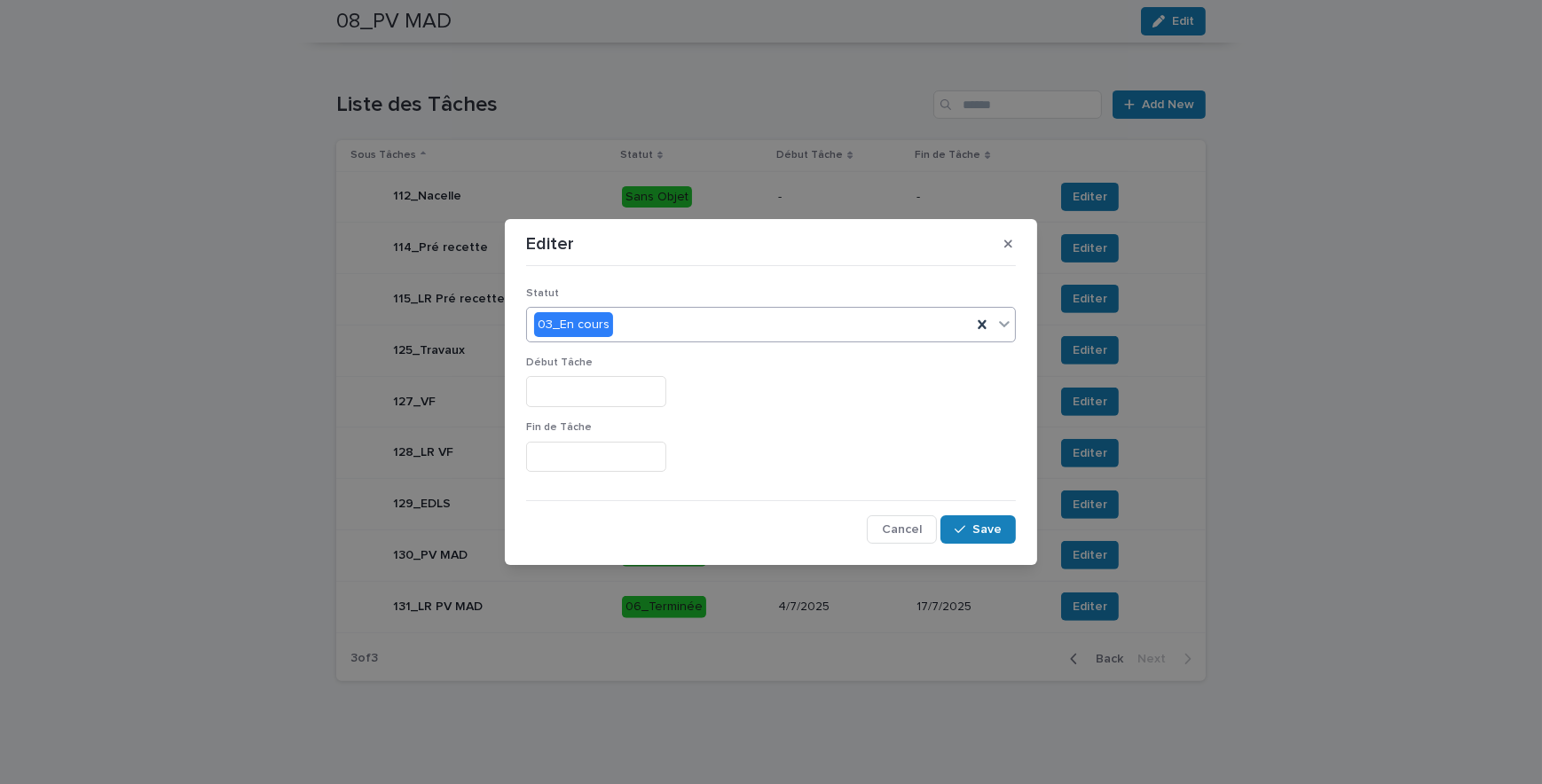 click at bounding box center [596, 391] 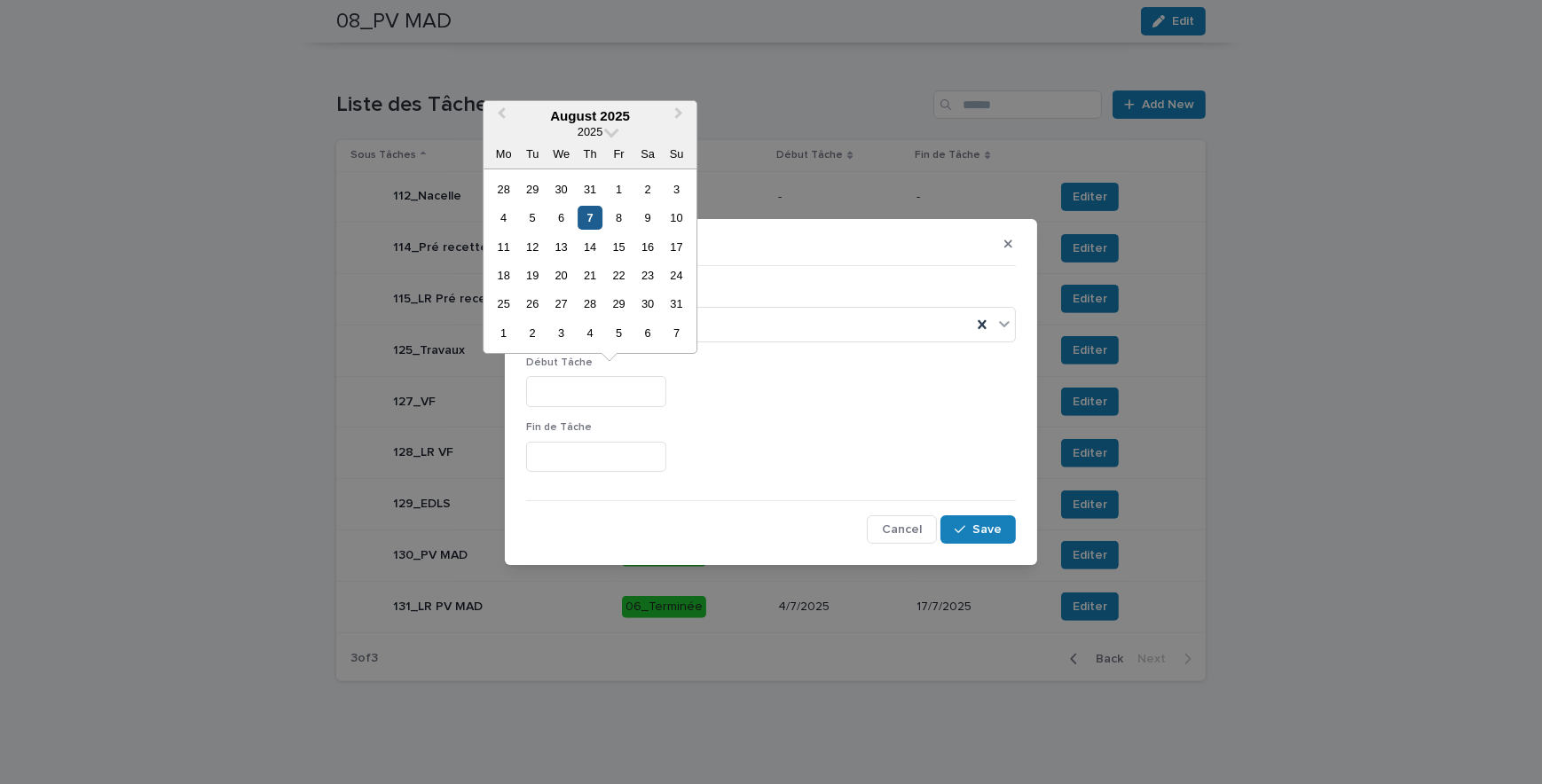 click on "7" at bounding box center [590, 217] 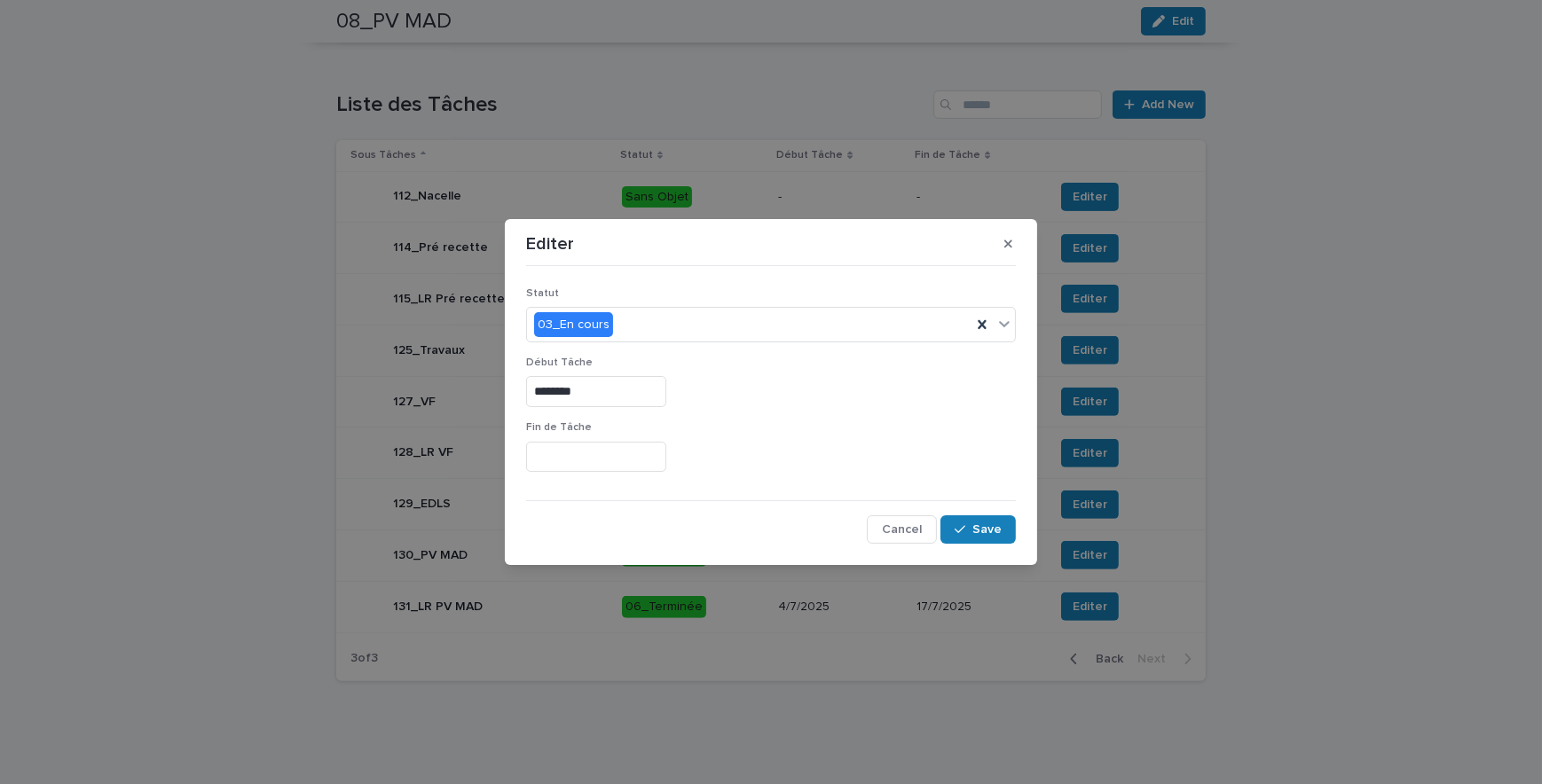 click at bounding box center [596, 457] 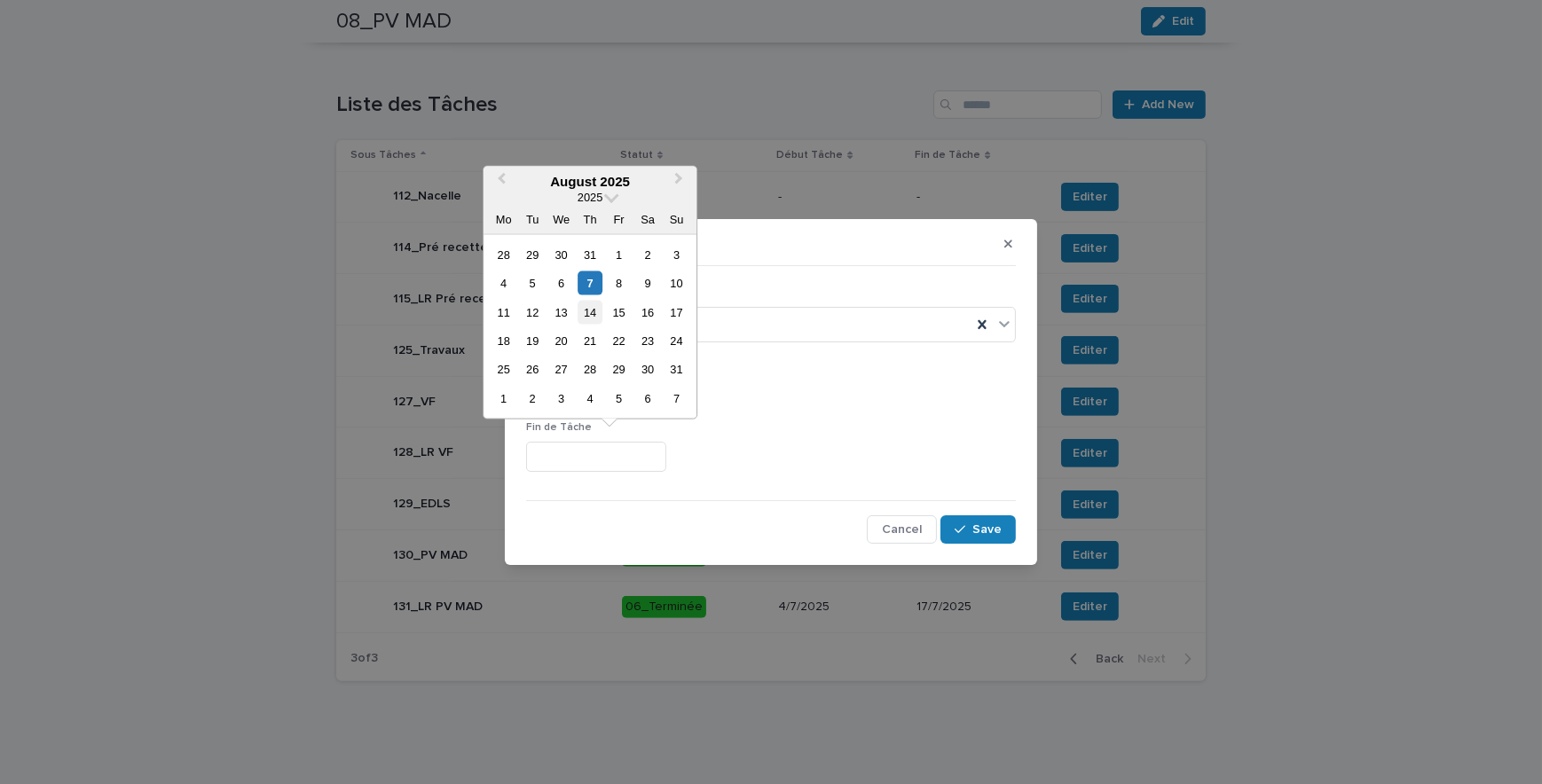 click on "14" at bounding box center [590, 311] 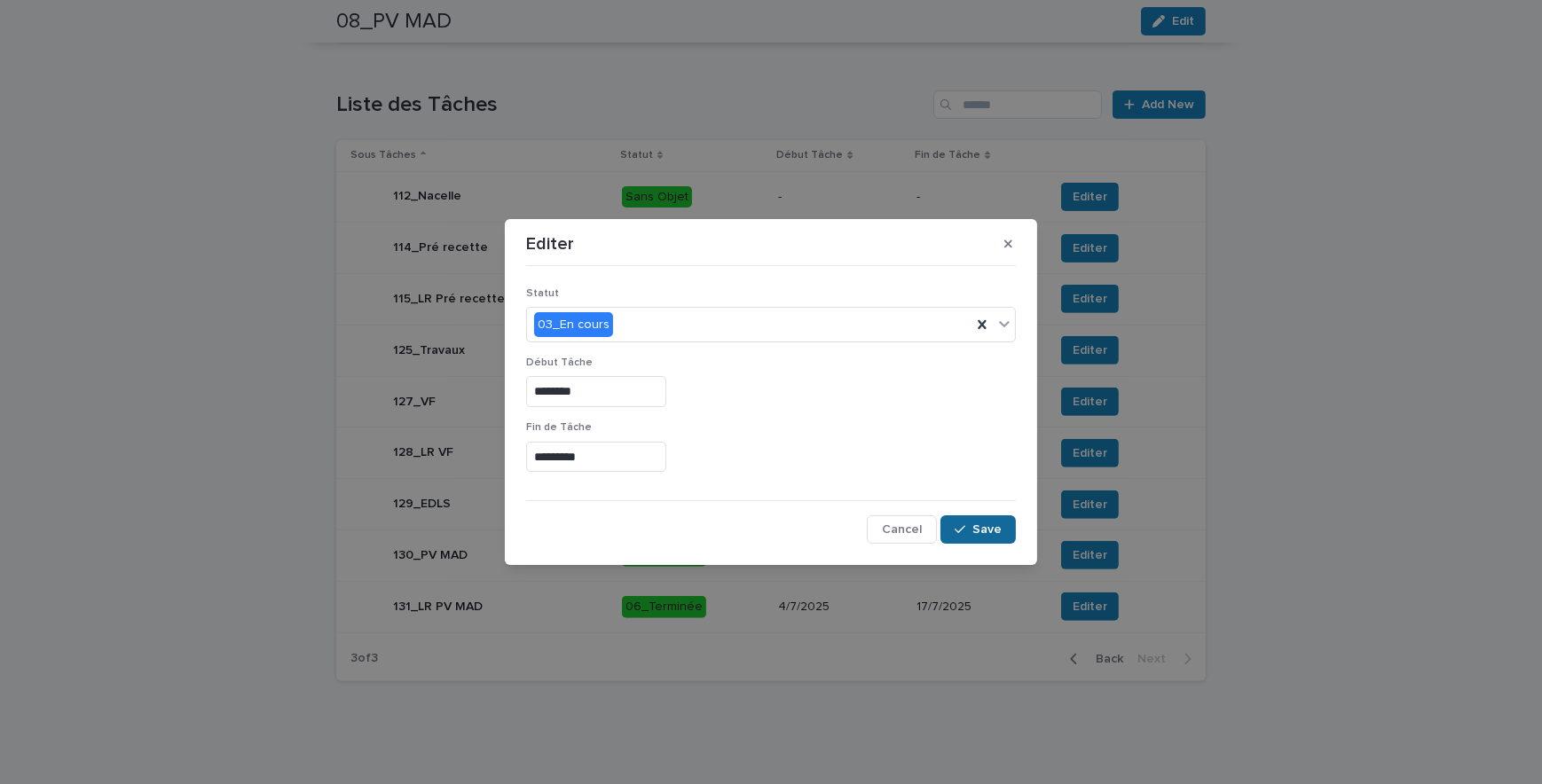 click on "Save" at bounding box center [987, 529] 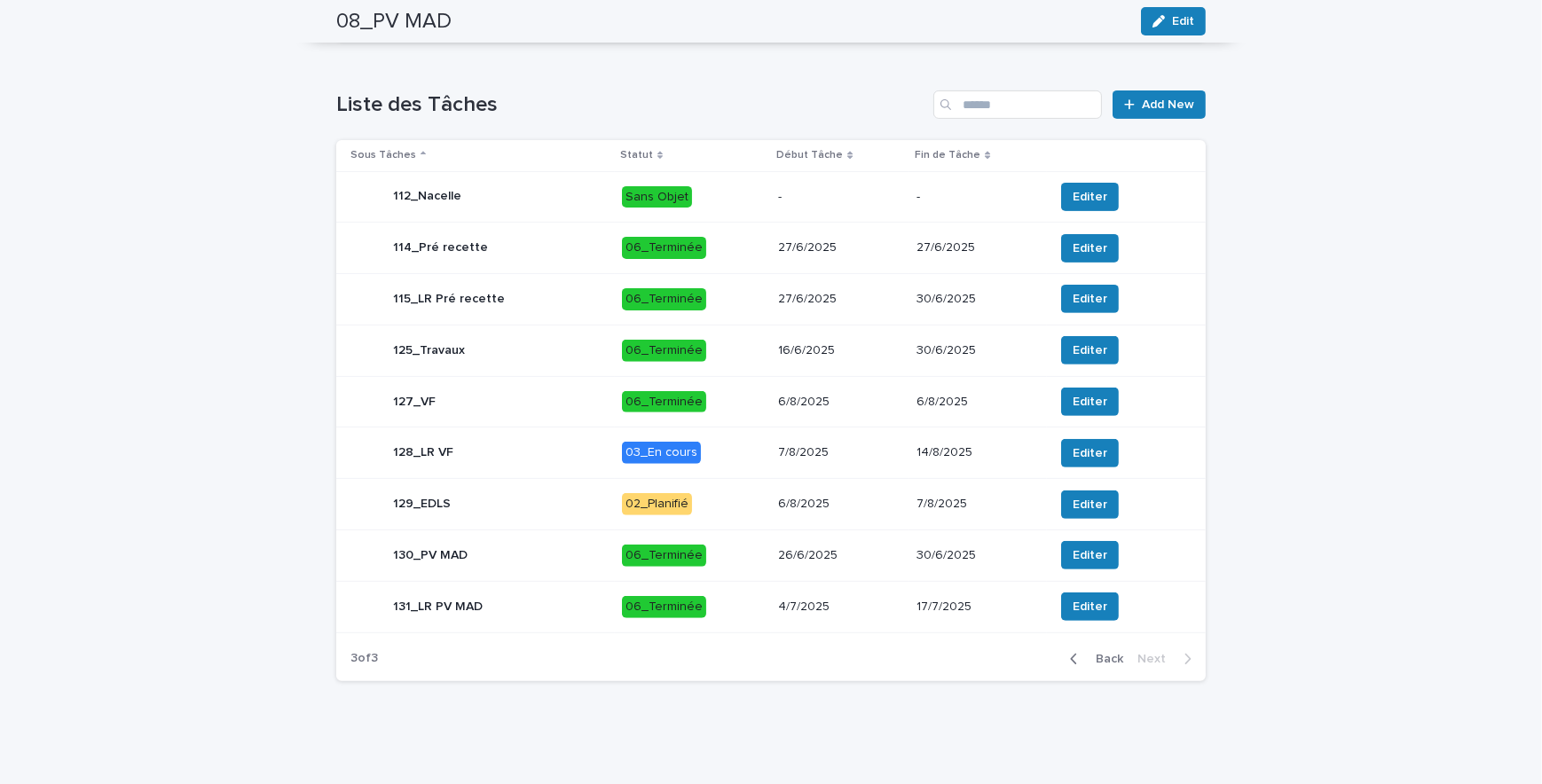 click on "Loading... Saving… Loading... Saving… 08_PV MAD Edit 08_PV MAD Edit Sorry, there was an error saving your record. Please try again. Please fill out the required fields below. Loading... Saving… Loading... Saving… Loading... Saving… Tâches 08_PV MAD Statut Tâche 06_Terminée Date début [DATE] Date fin [DATE] Sous - Traitant - Notes - Tâches
Item : [ S [YEAR] ]- -080_Go Travaux : OK SM,
Item : [ S [YEAR] ]- -130_PV MAD : PREV MAD FDR [YEAR],
Item : [ S [YEAR] ]- -081_Réalisation DAAT : le rapport a été reçu de la part du bailleur sur ce site,
Item : [ S [YEAR] ]- -105_Autorisation de voirie : Grutage depuis le parking privé du bailleur ,
Item : [ S [YEAR] ]- -085_Réception PO : Intention de CDE sur le montant de 102.199 Euros pour les travaux du site. Project NCO-0009576_SANNOIS DIDEROT_Sannois_Nouvel Accueil   Notes - Client - Blocage - Loading... Saving… Type de Mission Sécurité Mission CSPS Loading... Saving… Loading... Saving… Liste des Tâches Add New Sous Tâches - -" at bounding box center (771, 46) 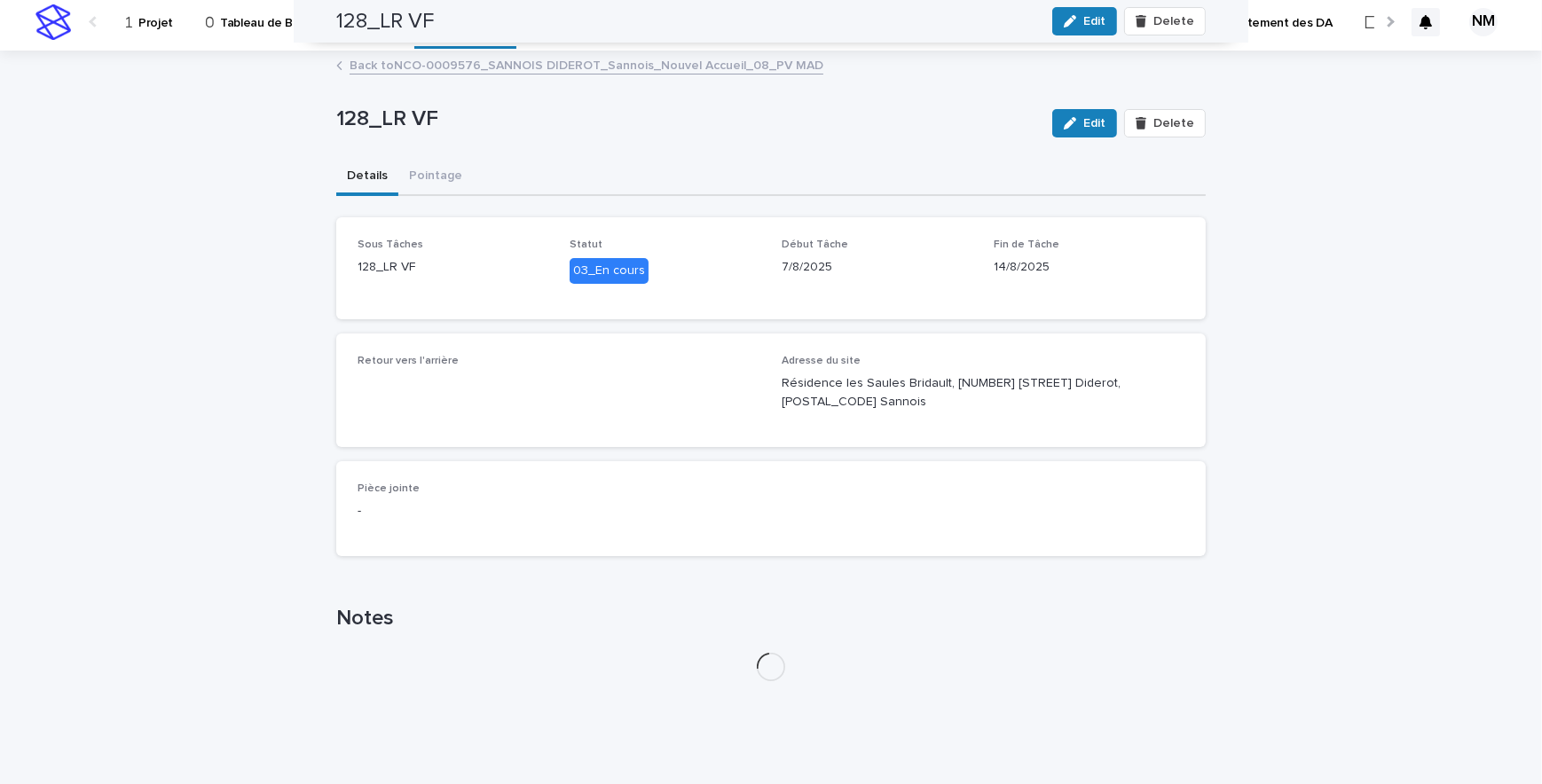 scroll, scrollTop: 0, scrollLeft: 0, axis: both 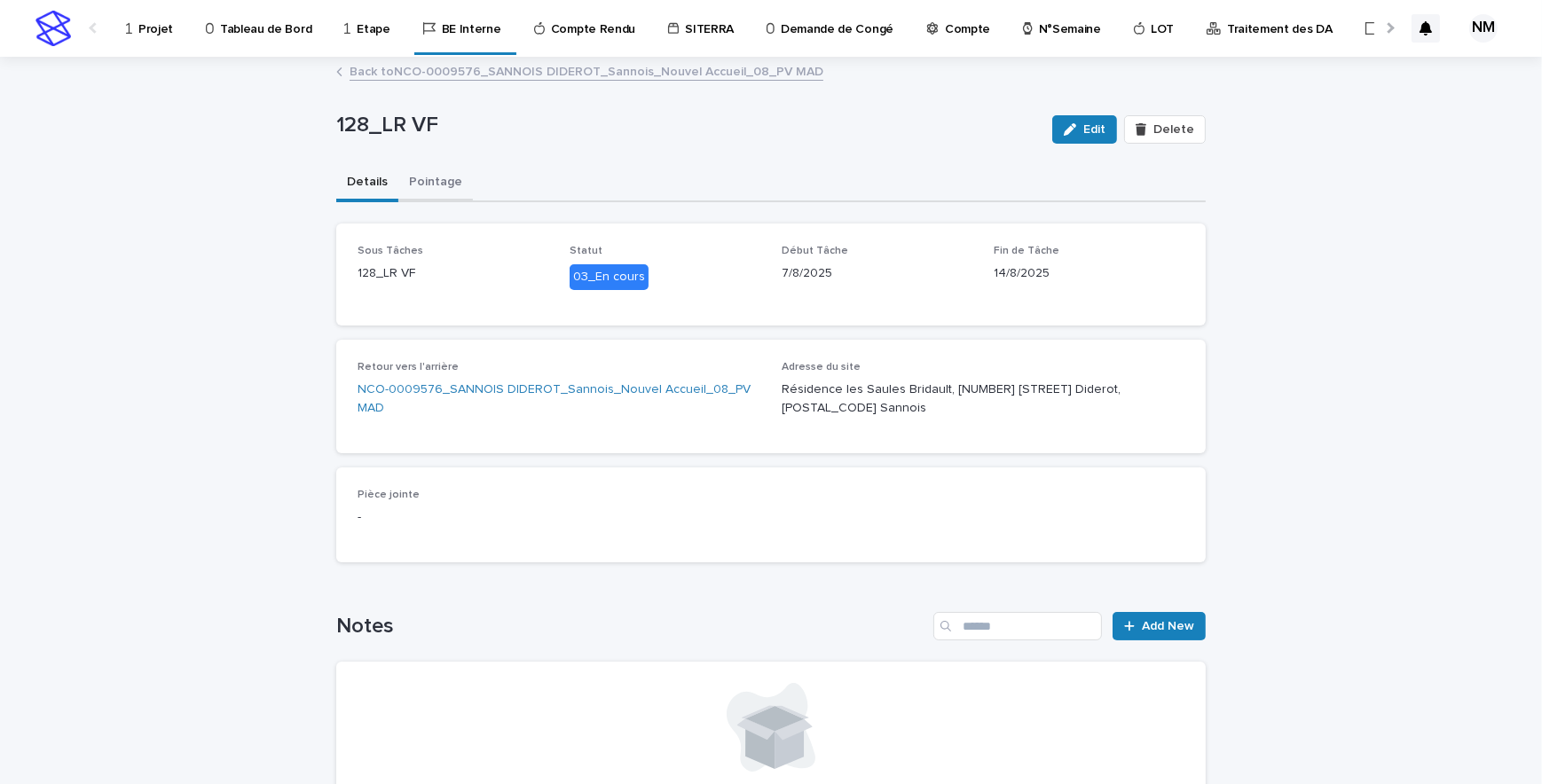 click on "Pointage" at bounding box center (436, 184) 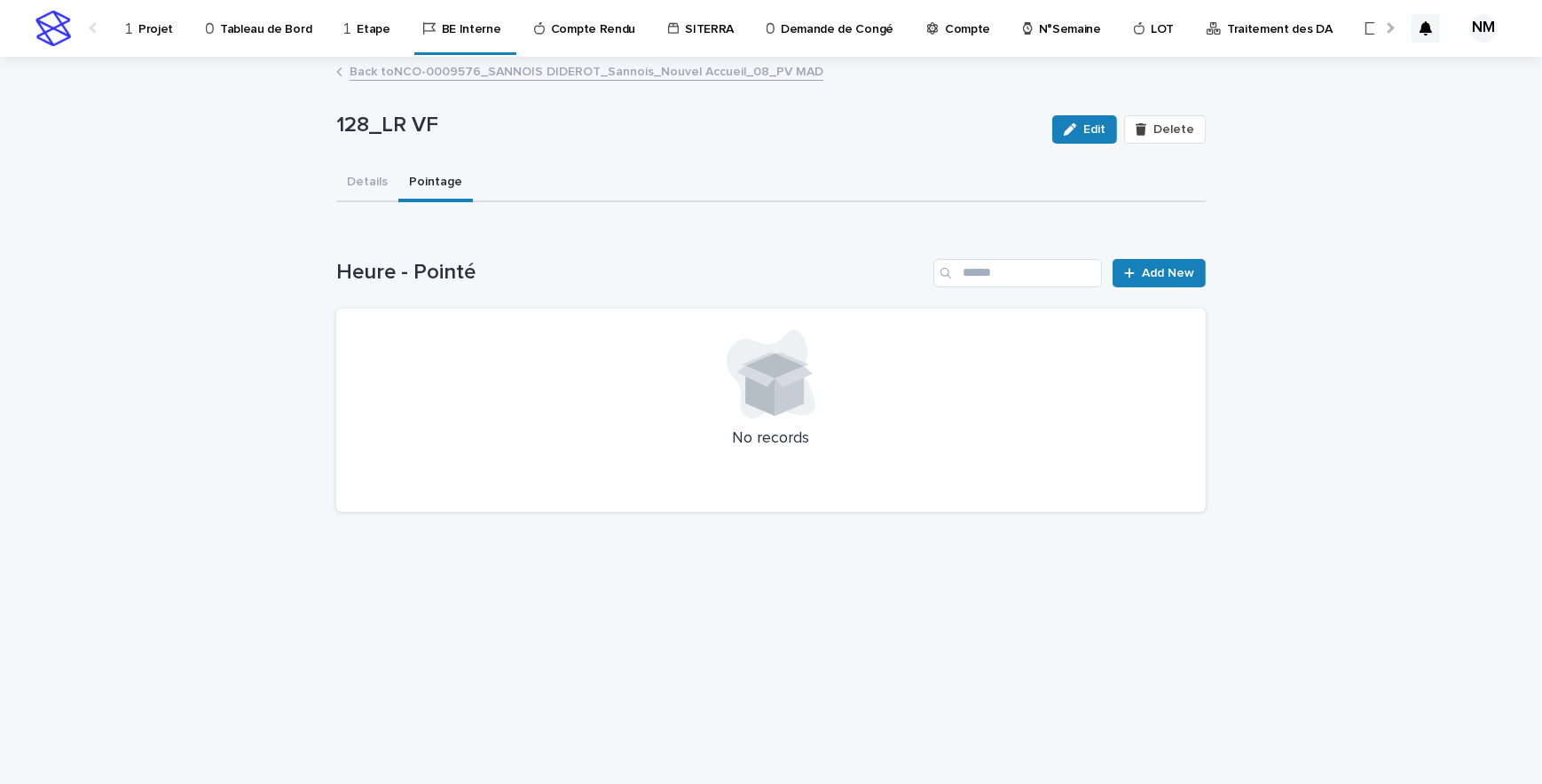 click on "Details" at bounding box center (367, 184) 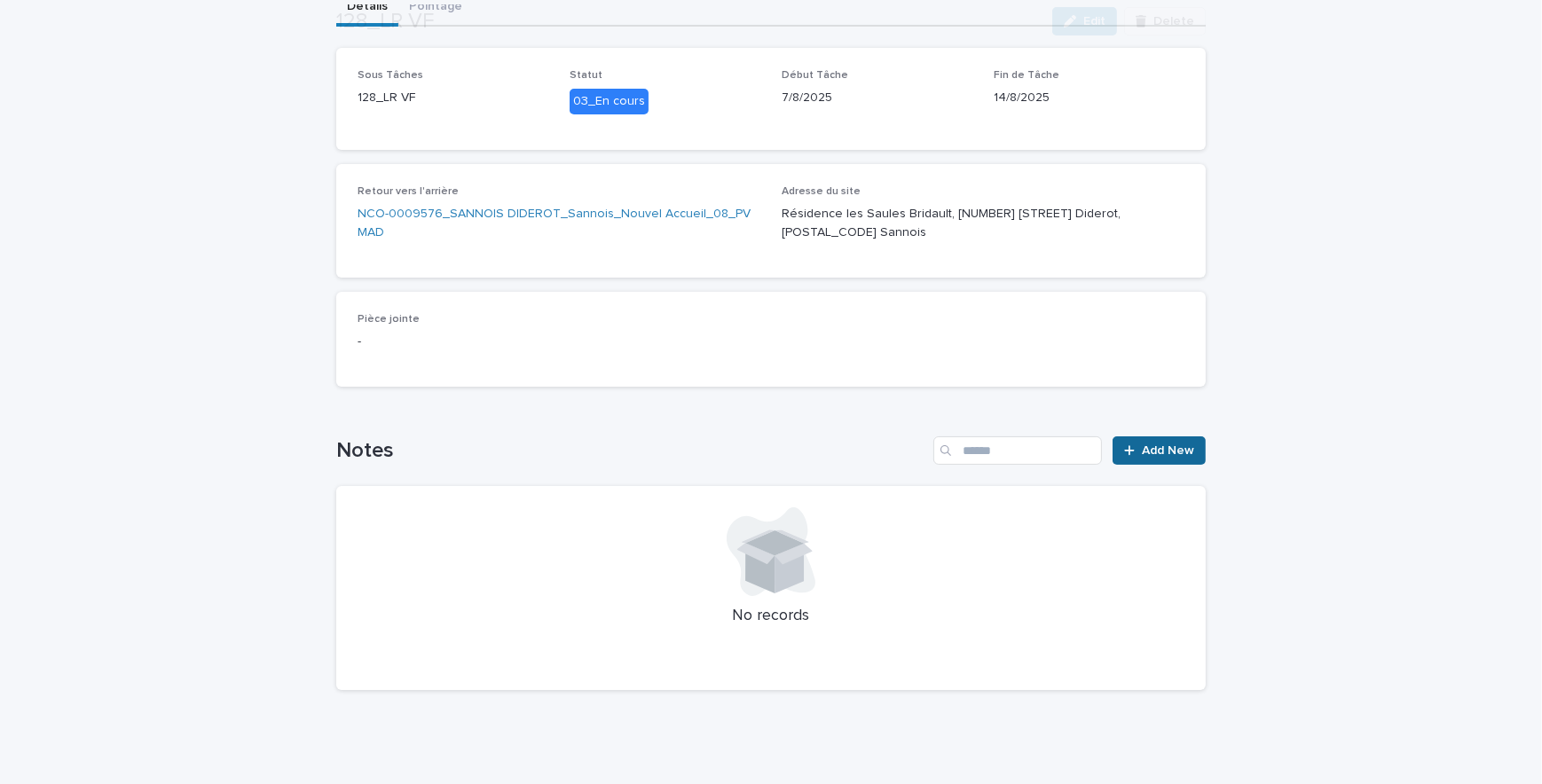 scroll, scrollTop: 184, scrollLeft: 0, axis: vertical 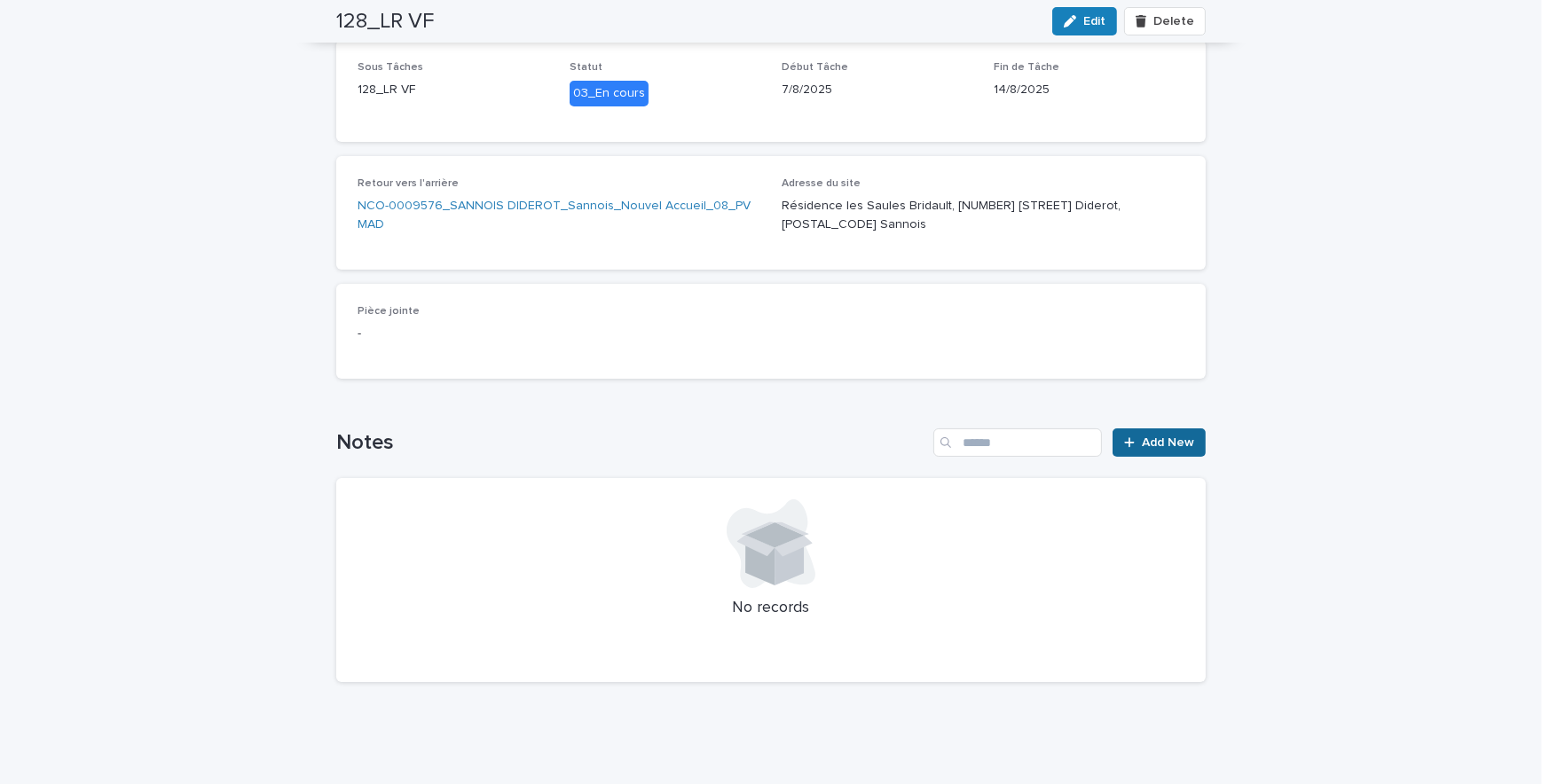 click on "Add New" at bounding box center (1168, 443) 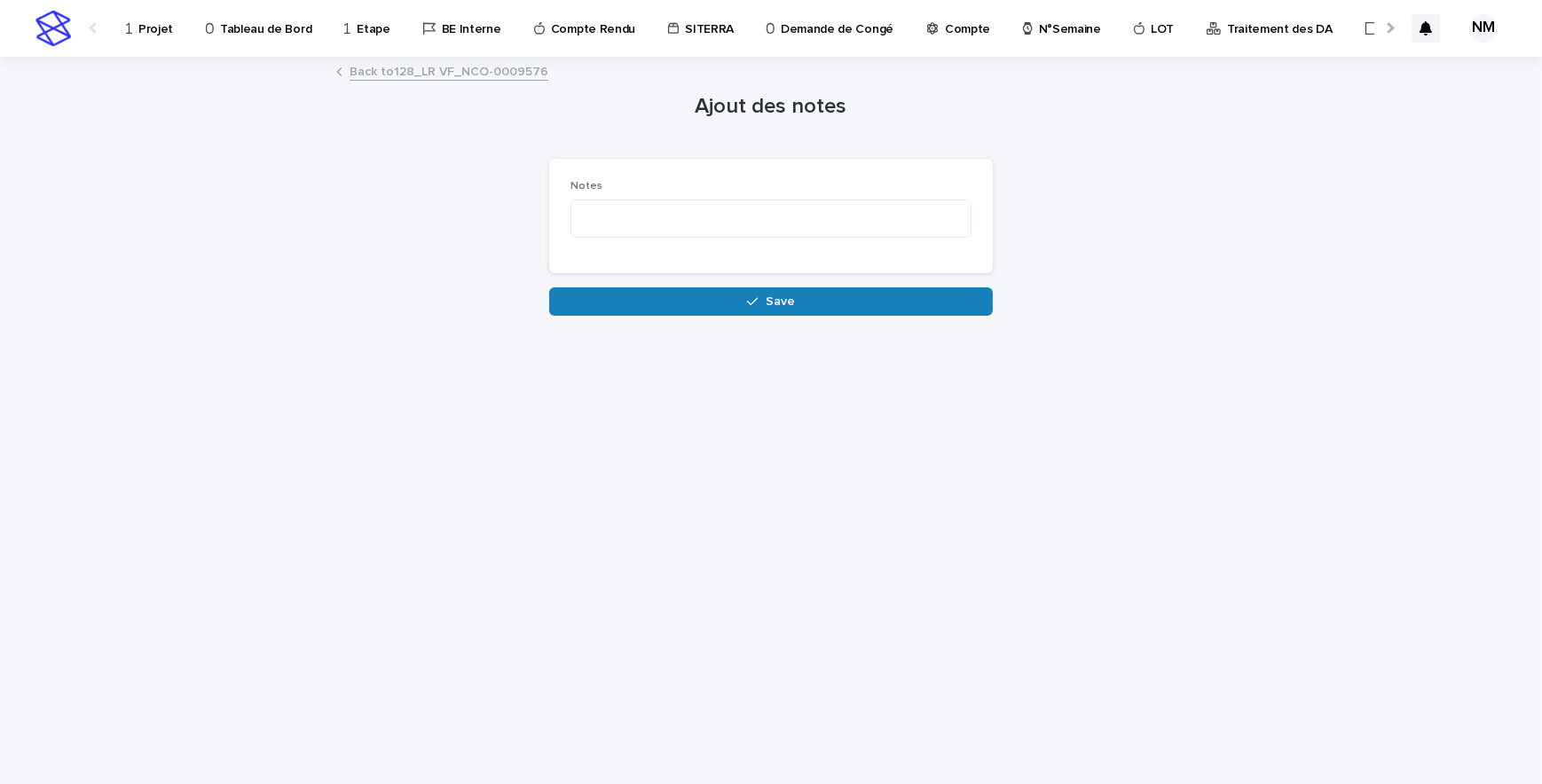 scroll, scrollTop: 0, scrollLeft: 0, axis: both 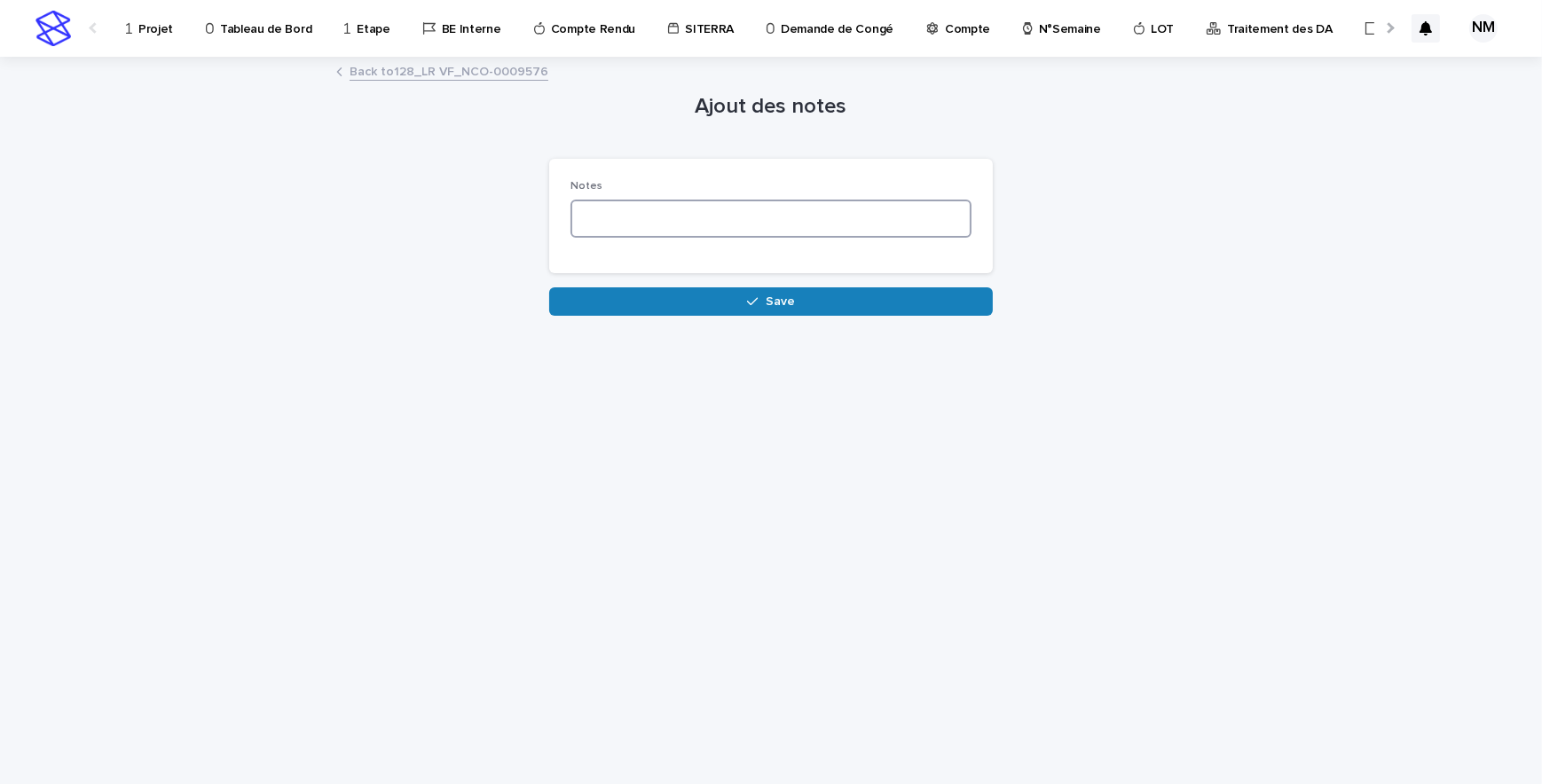 click at bounding box center [771, 218] 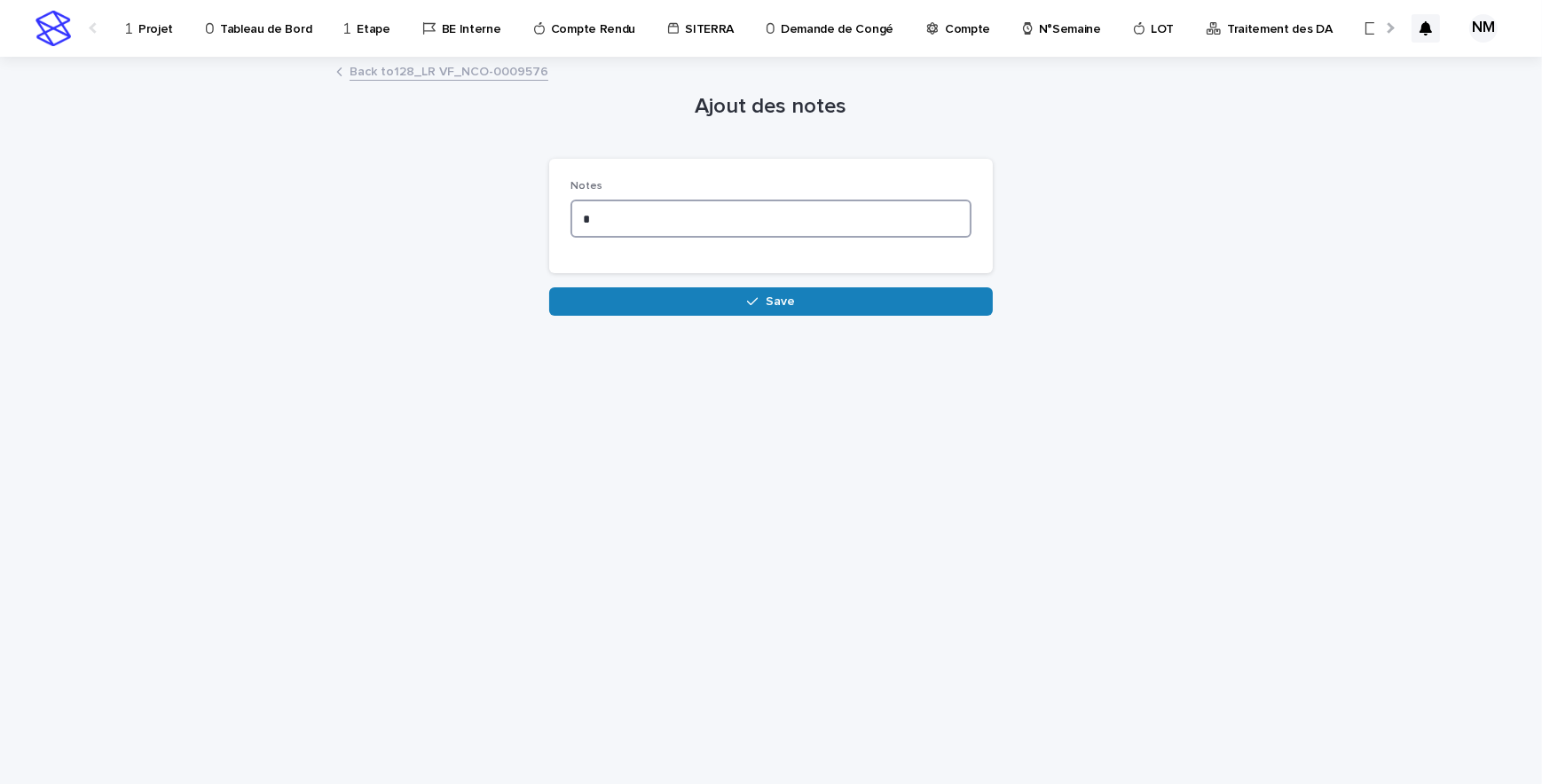 paste on "**********" 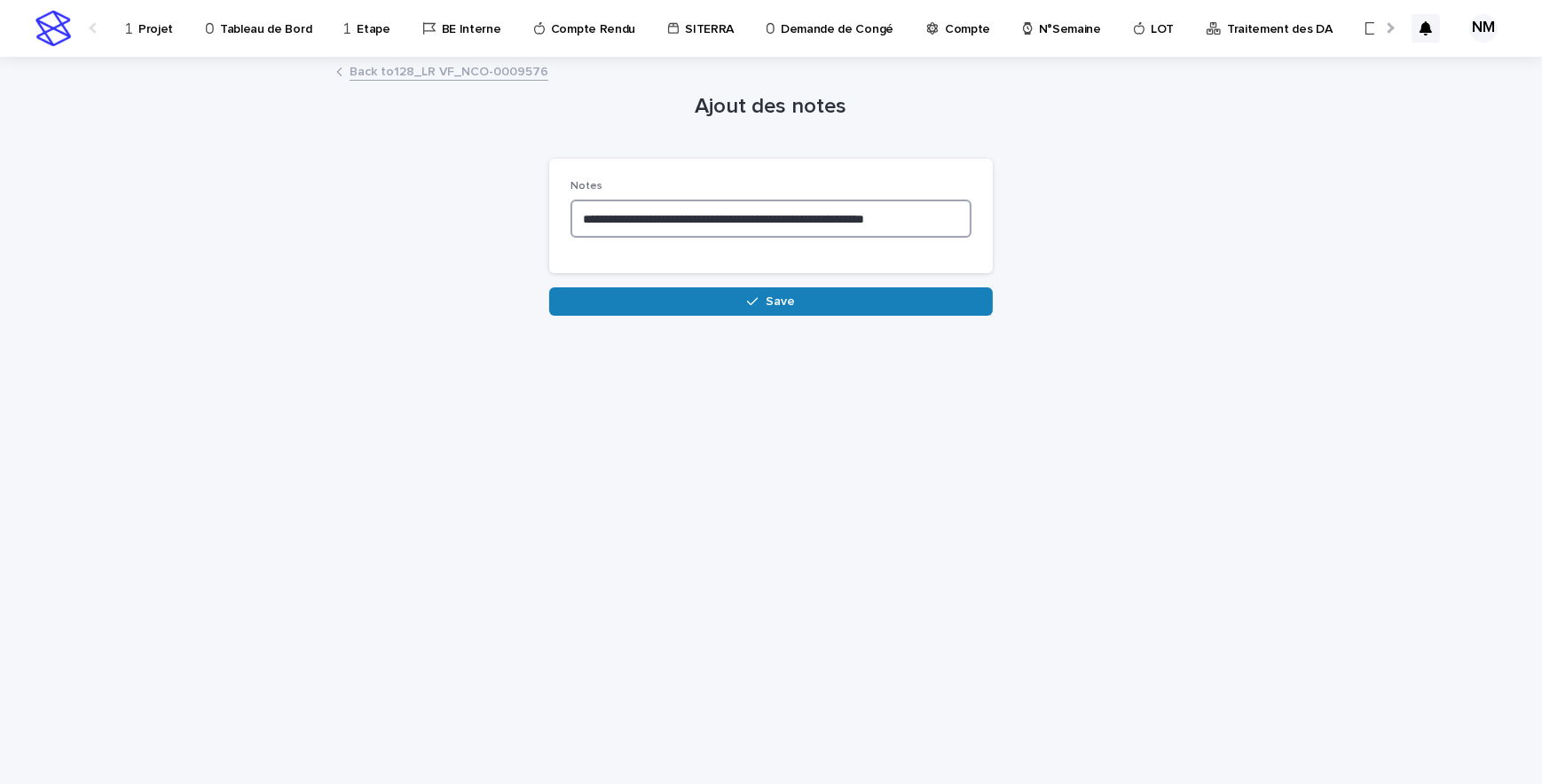 click on "**********" at bounding box center [771, 218] 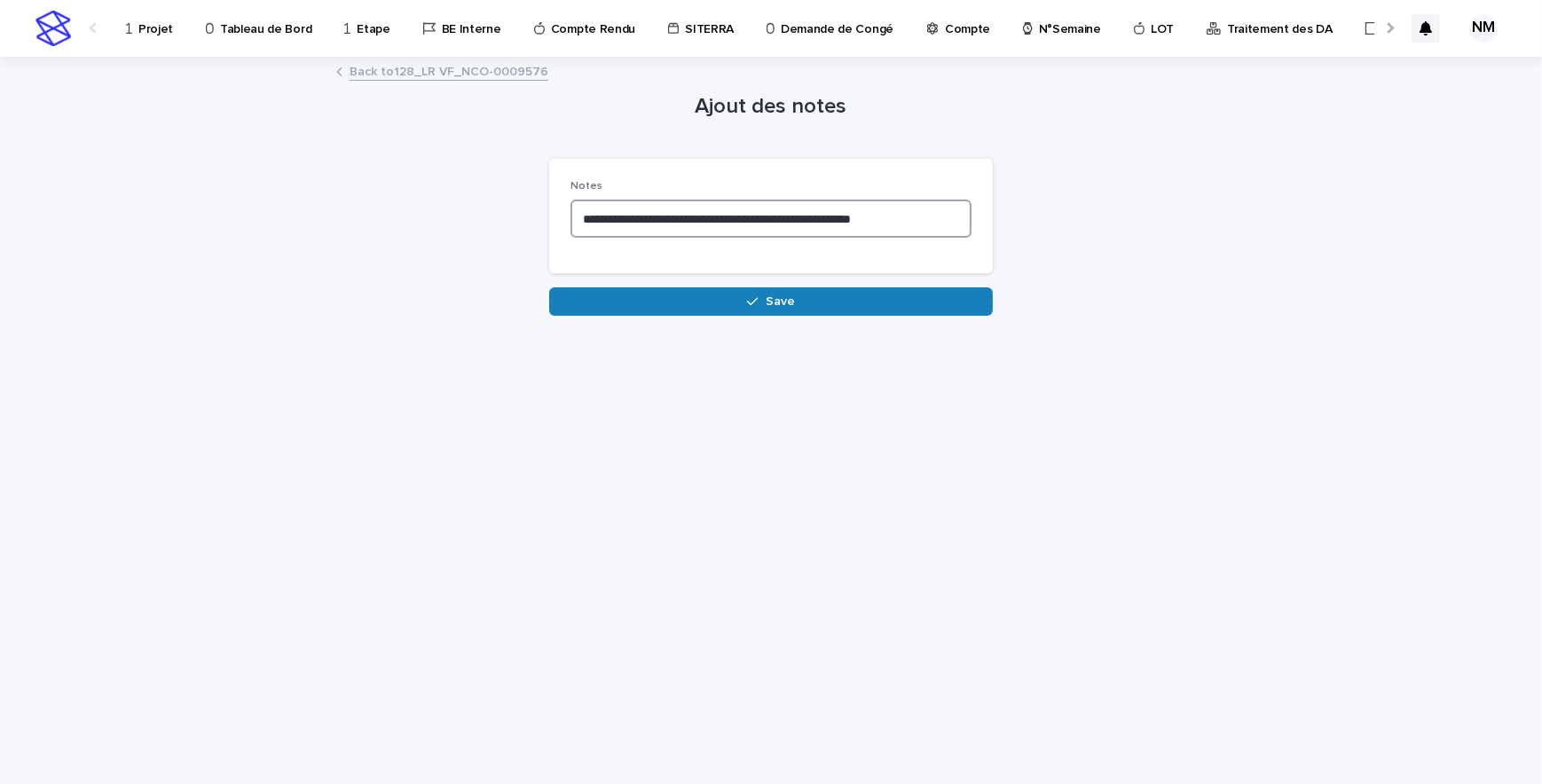 click on "**********" at bounding box center (771, 218) 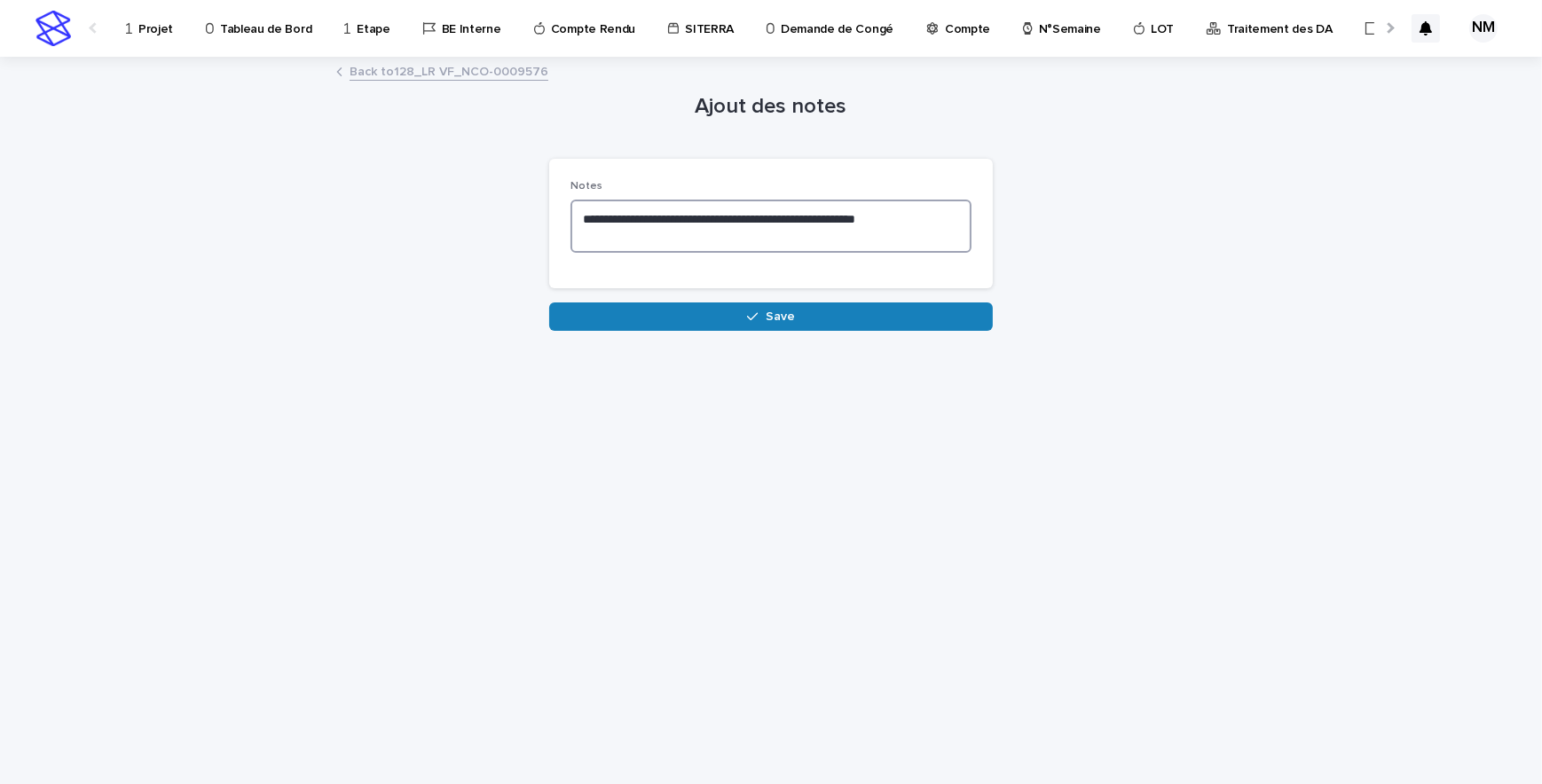 click on "**********" at bounding box center [771, 226] 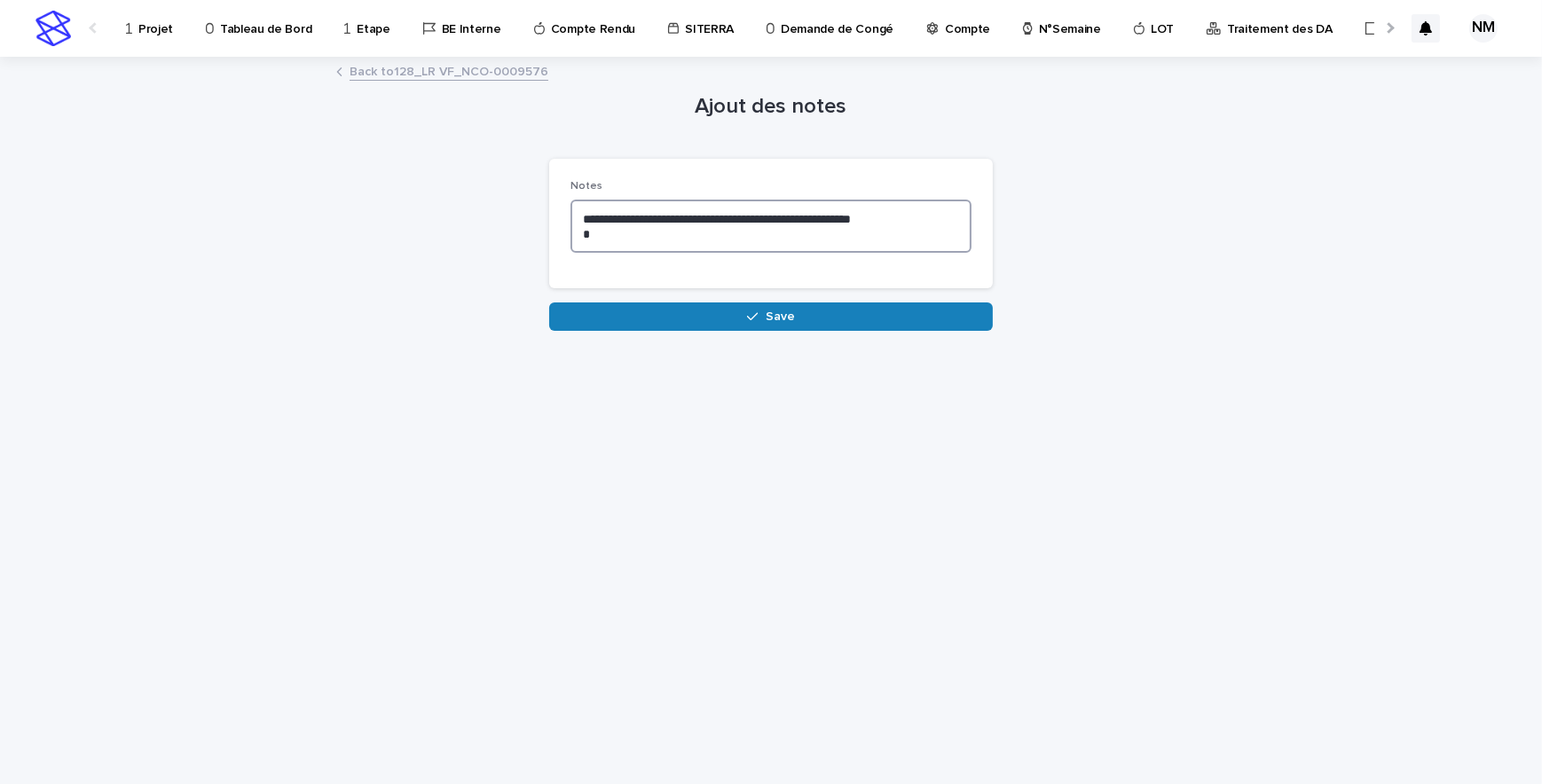 paste on "**********" 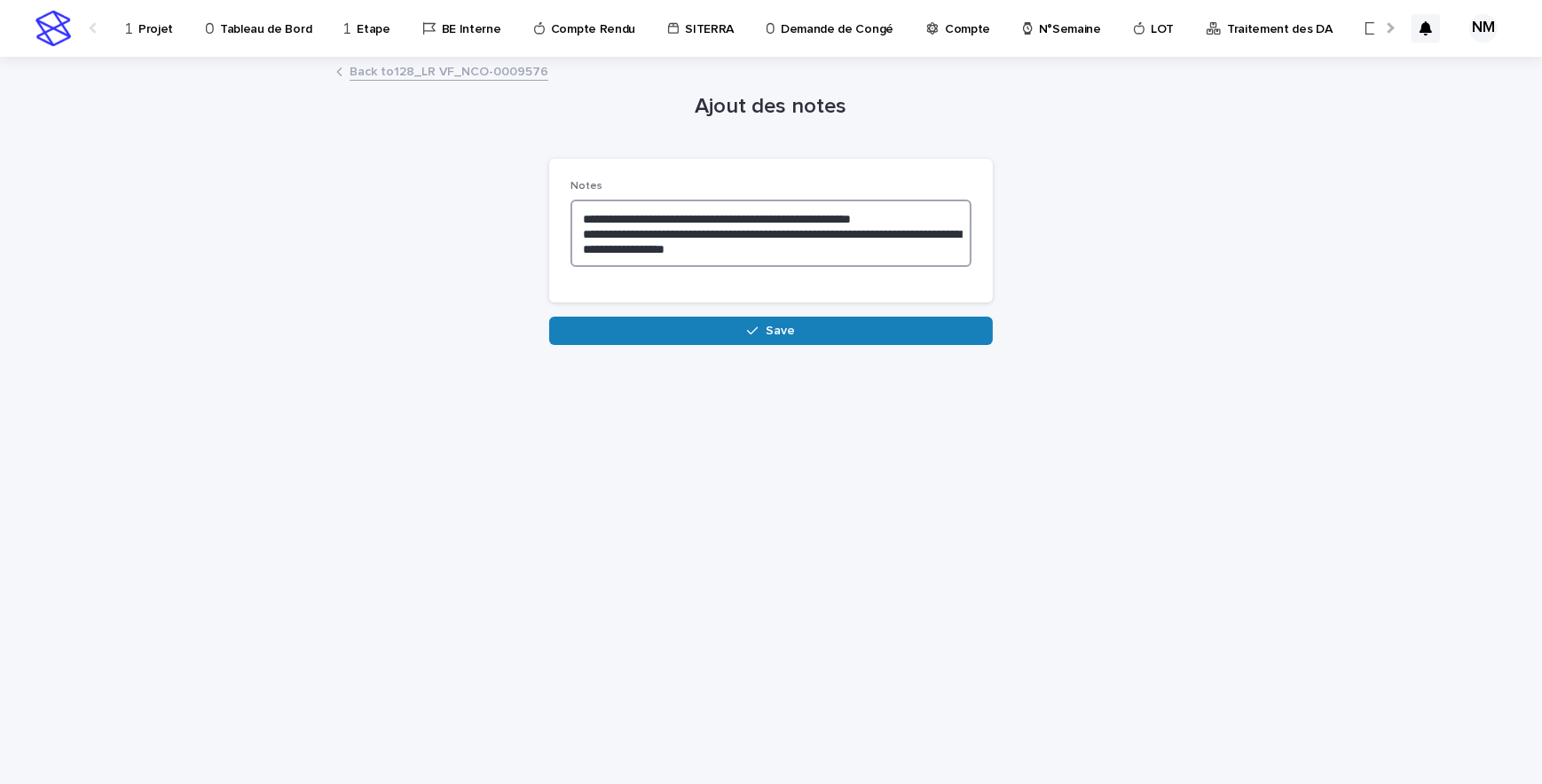 click on "**********" at bounding box center (771, 233) 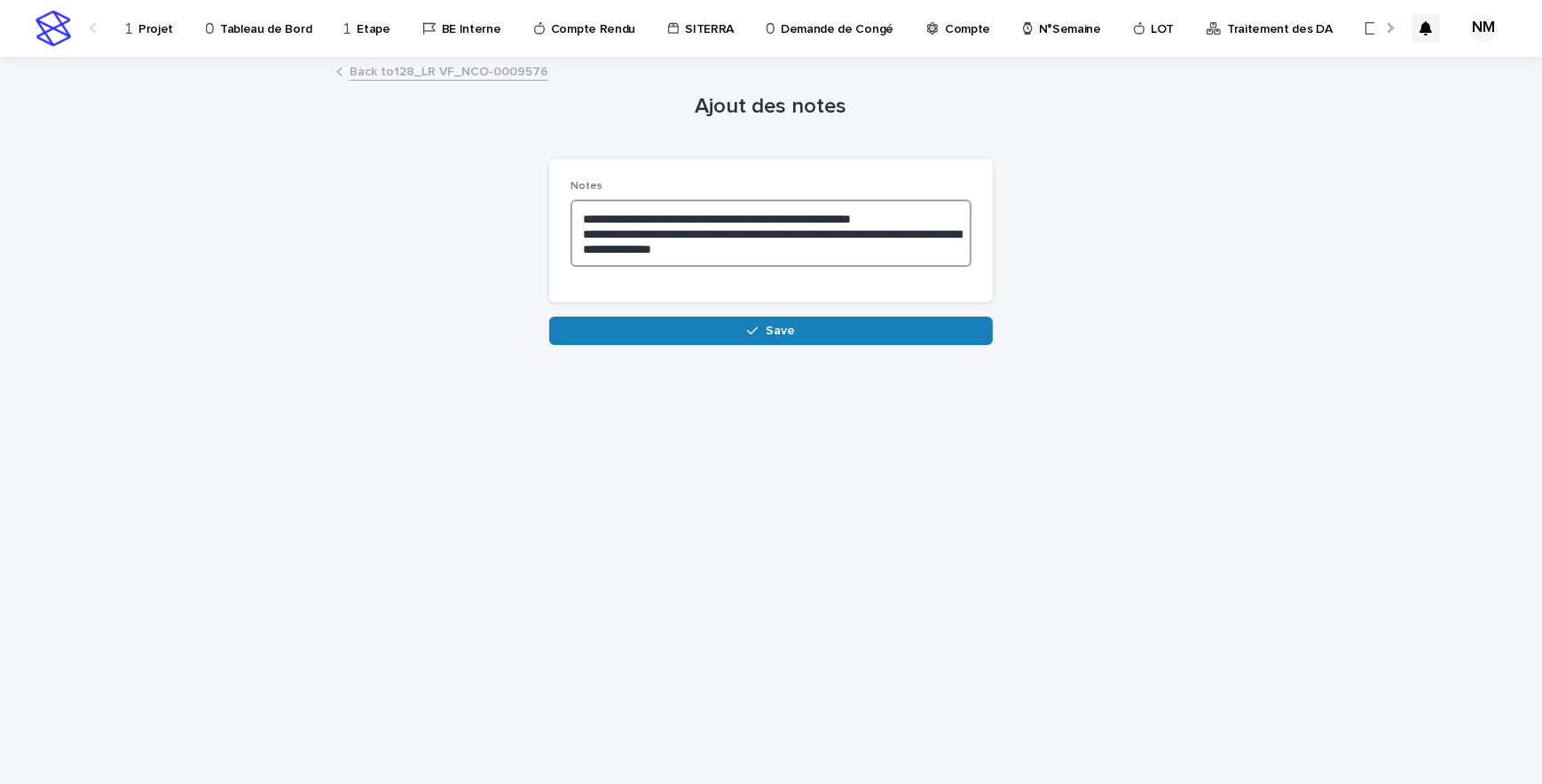 type on "**********" 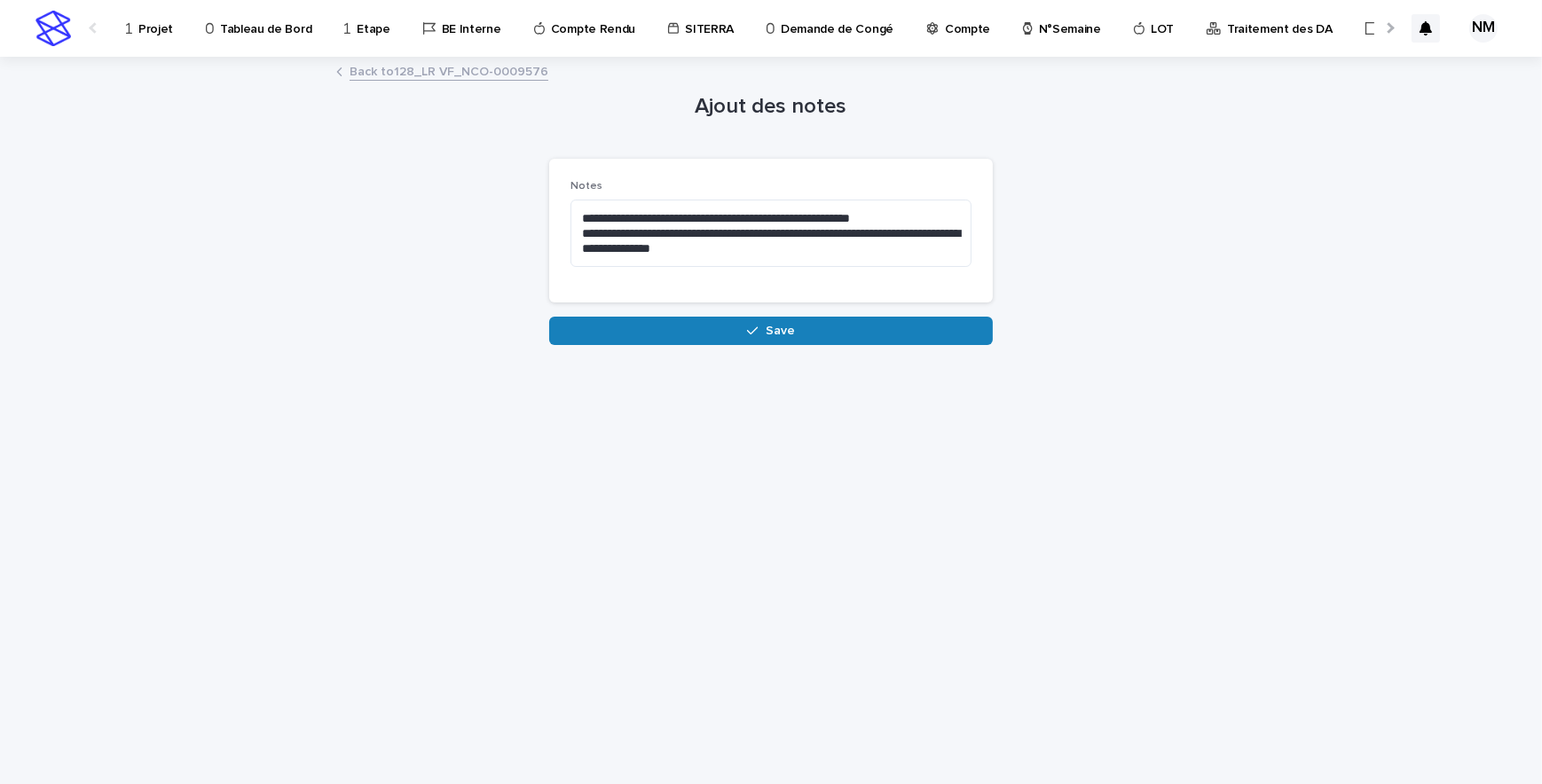 click on "**********" at bounding box center (771, 201) 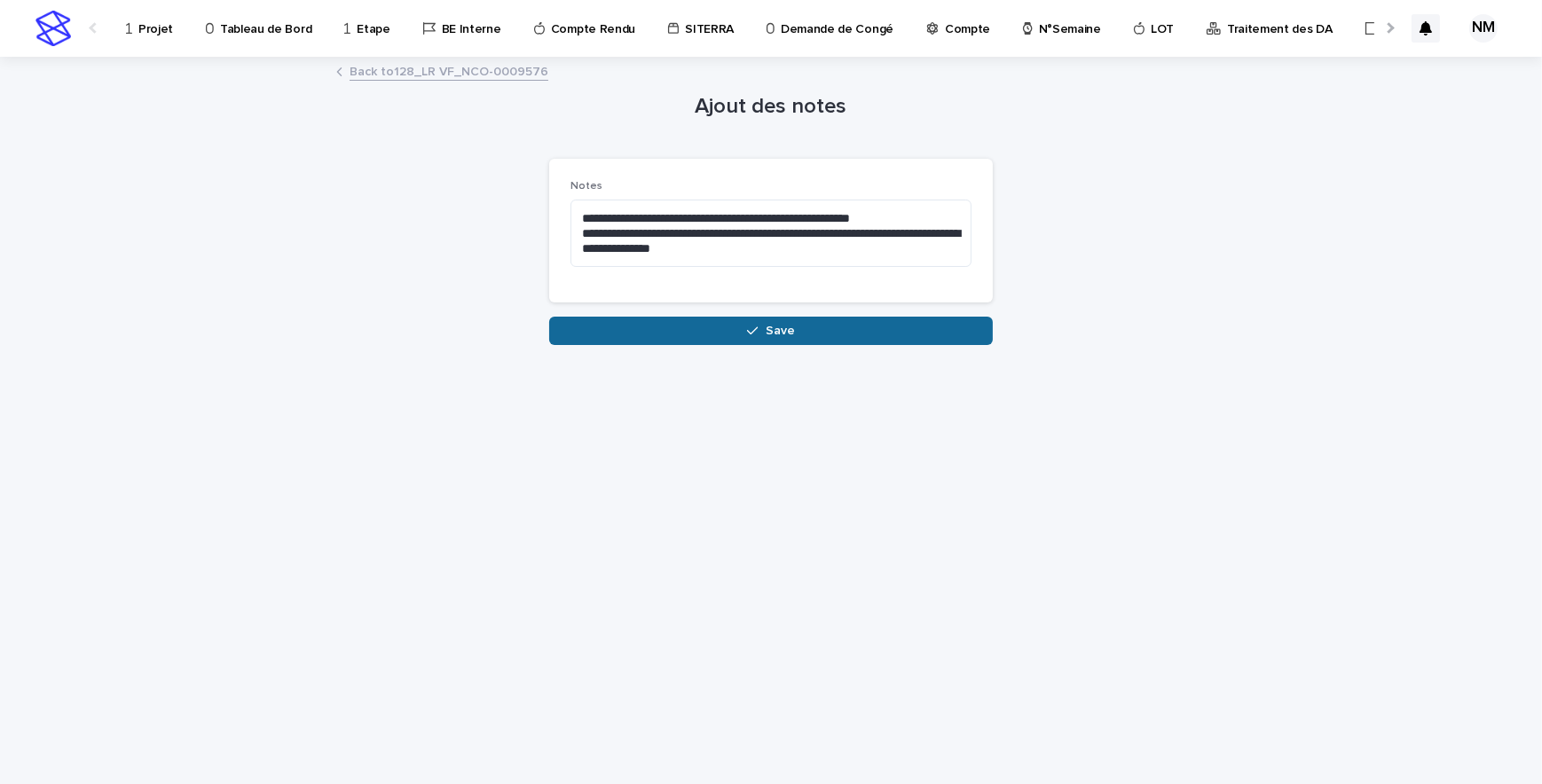 click at bounding box center [756, 331] 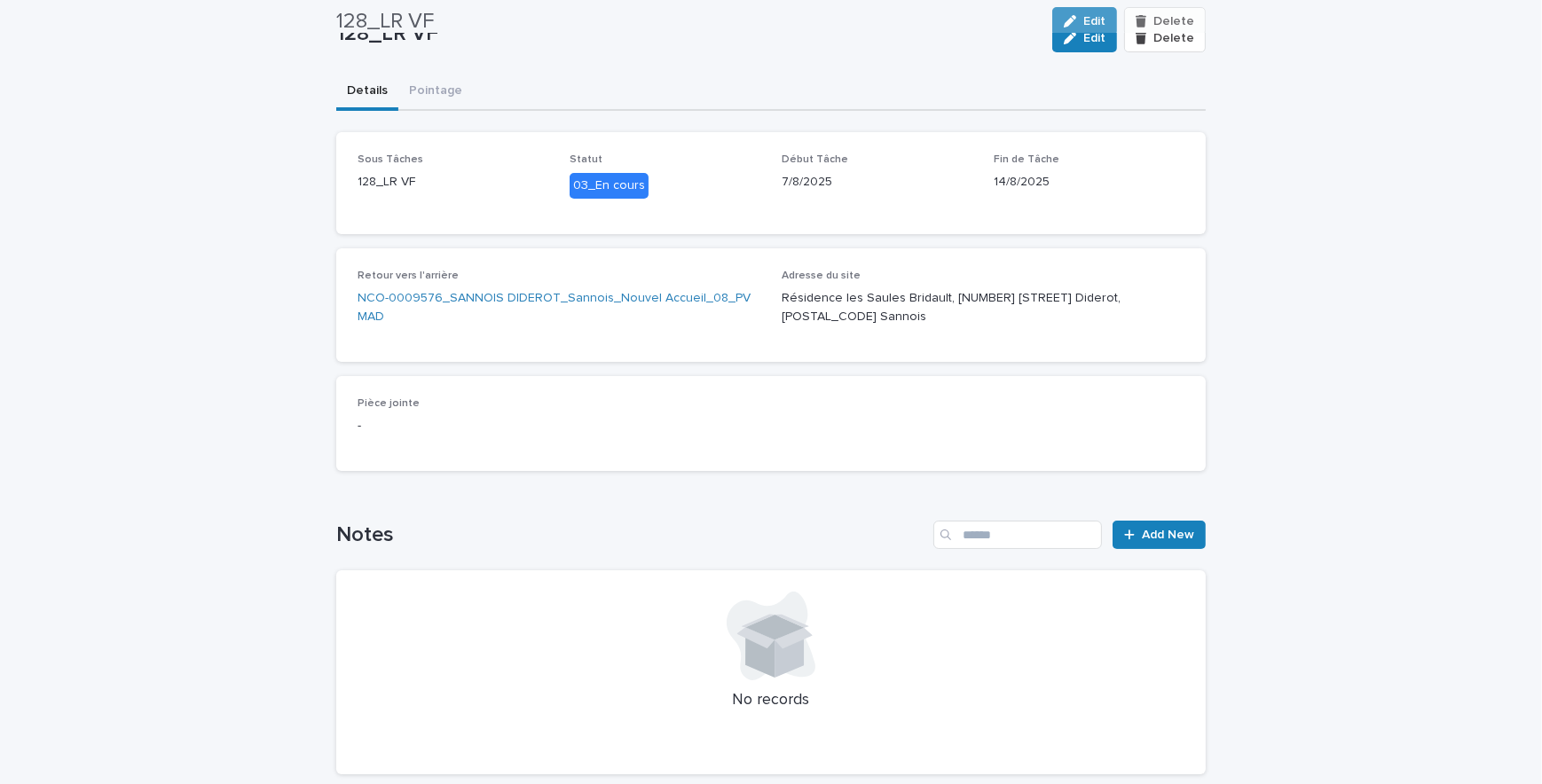 scroll, scrollTop: 0, scrollLeft: 0, axis: both 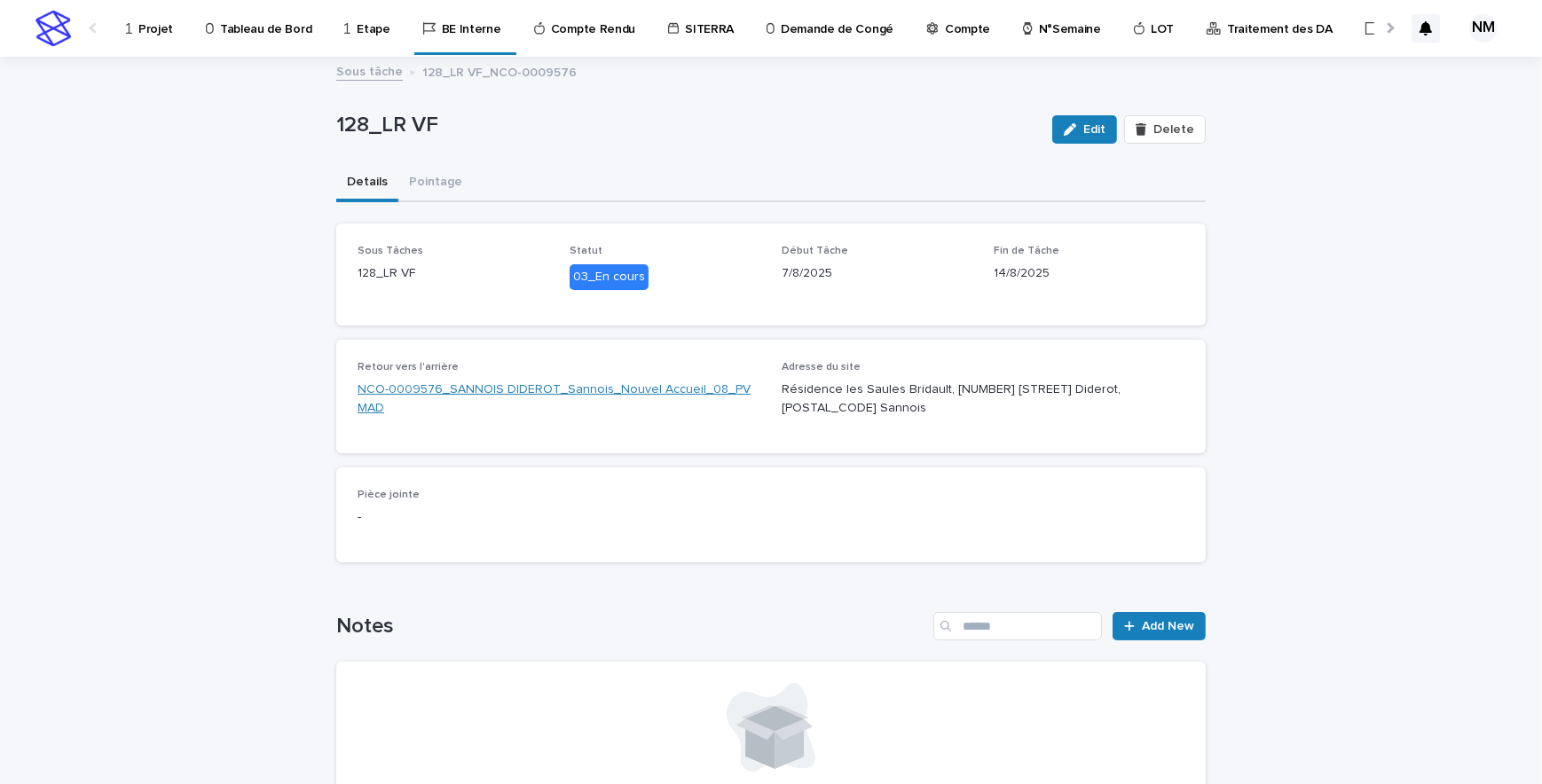 click on "NCO-0009576_SANNOIS DIDEROT_Sannois_Nouvel Accueil_08_PV MAD" at bounding box center (559, 399) 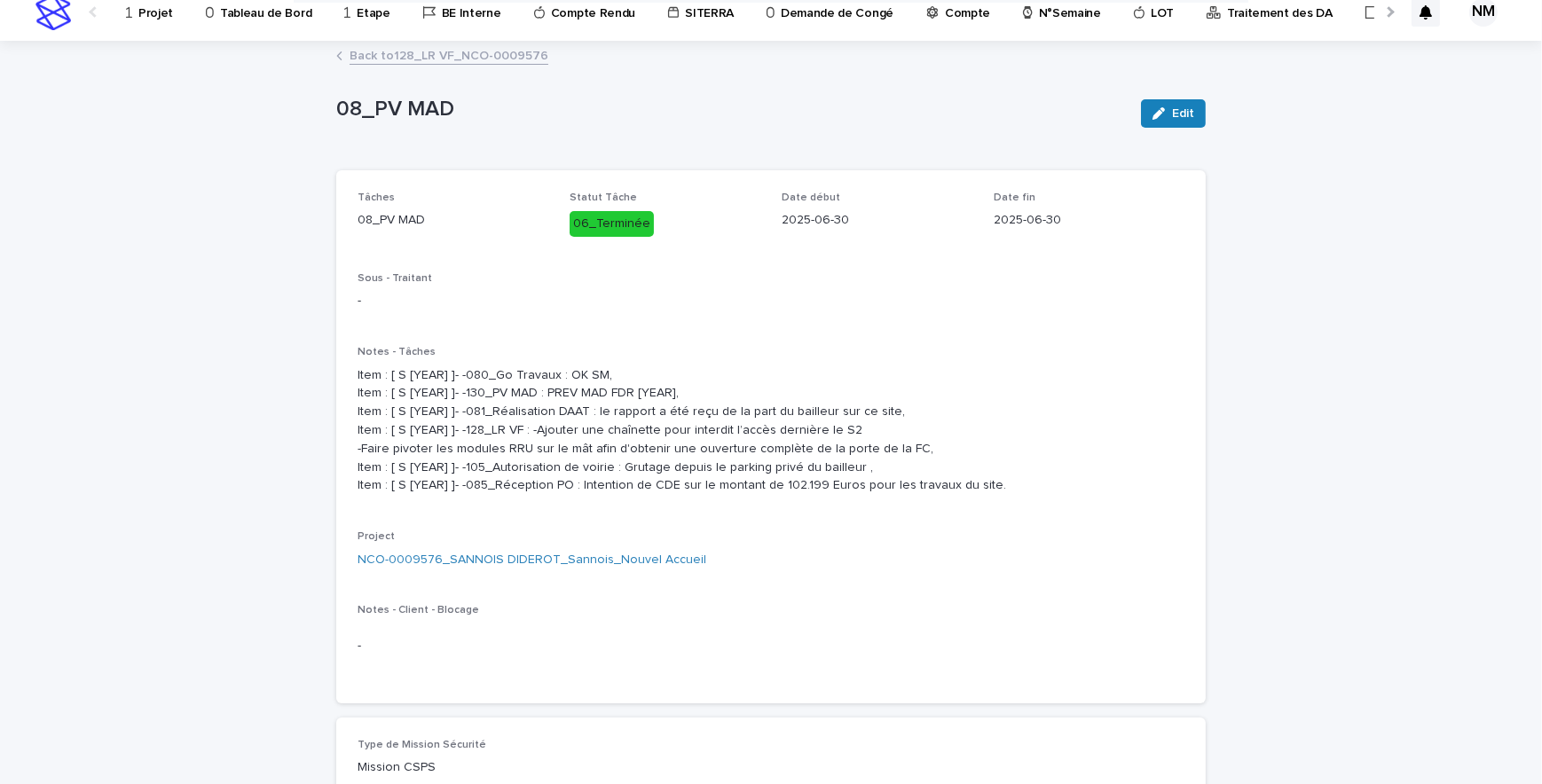 scroll, scrollTop: 0, scrollLeft: 0, axis: both 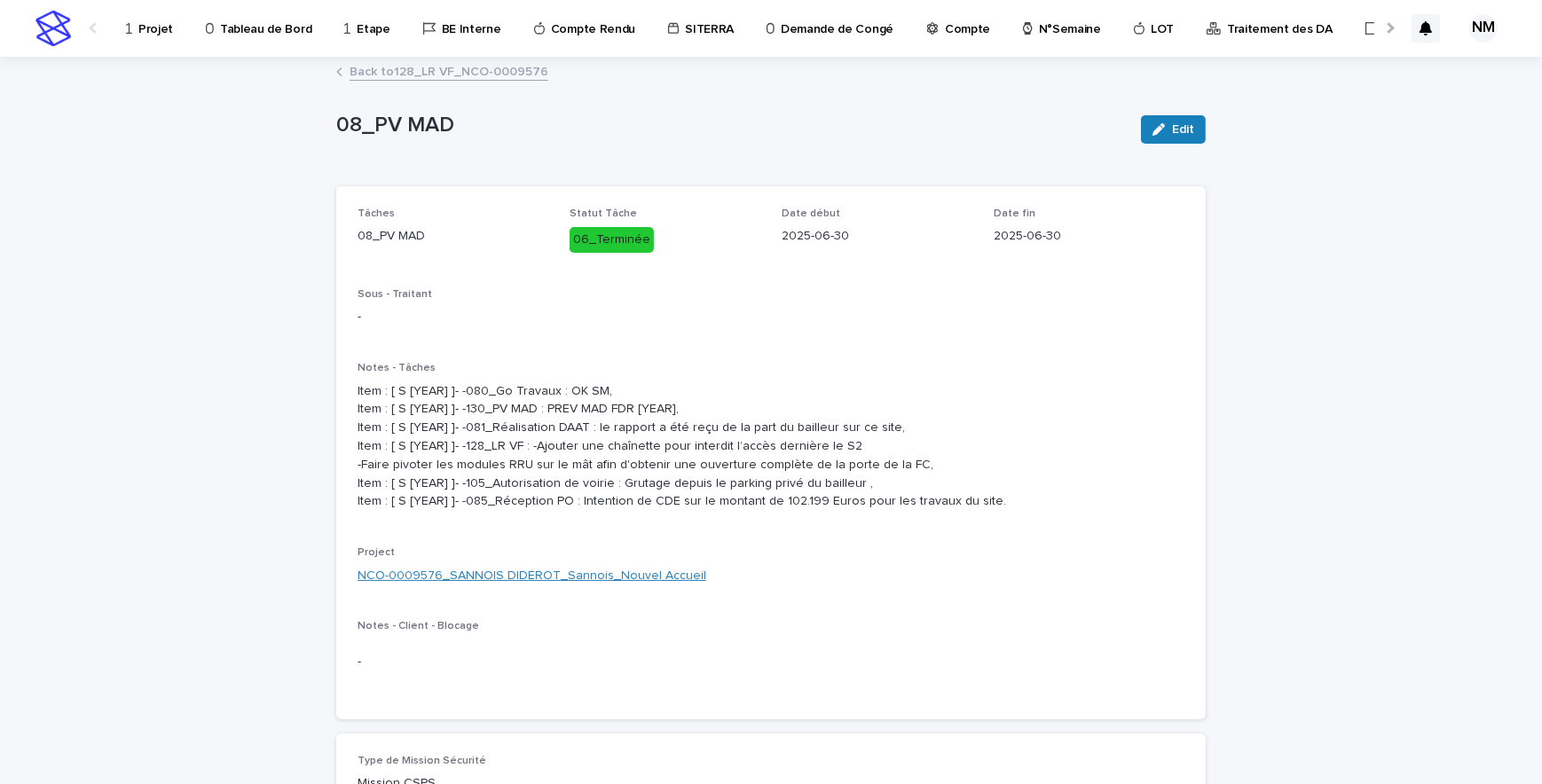 click on "NCO-0009576_SANNOIS DIDEROT_Sannois_Nouvel Accueil" at bounding box center (531, 576) 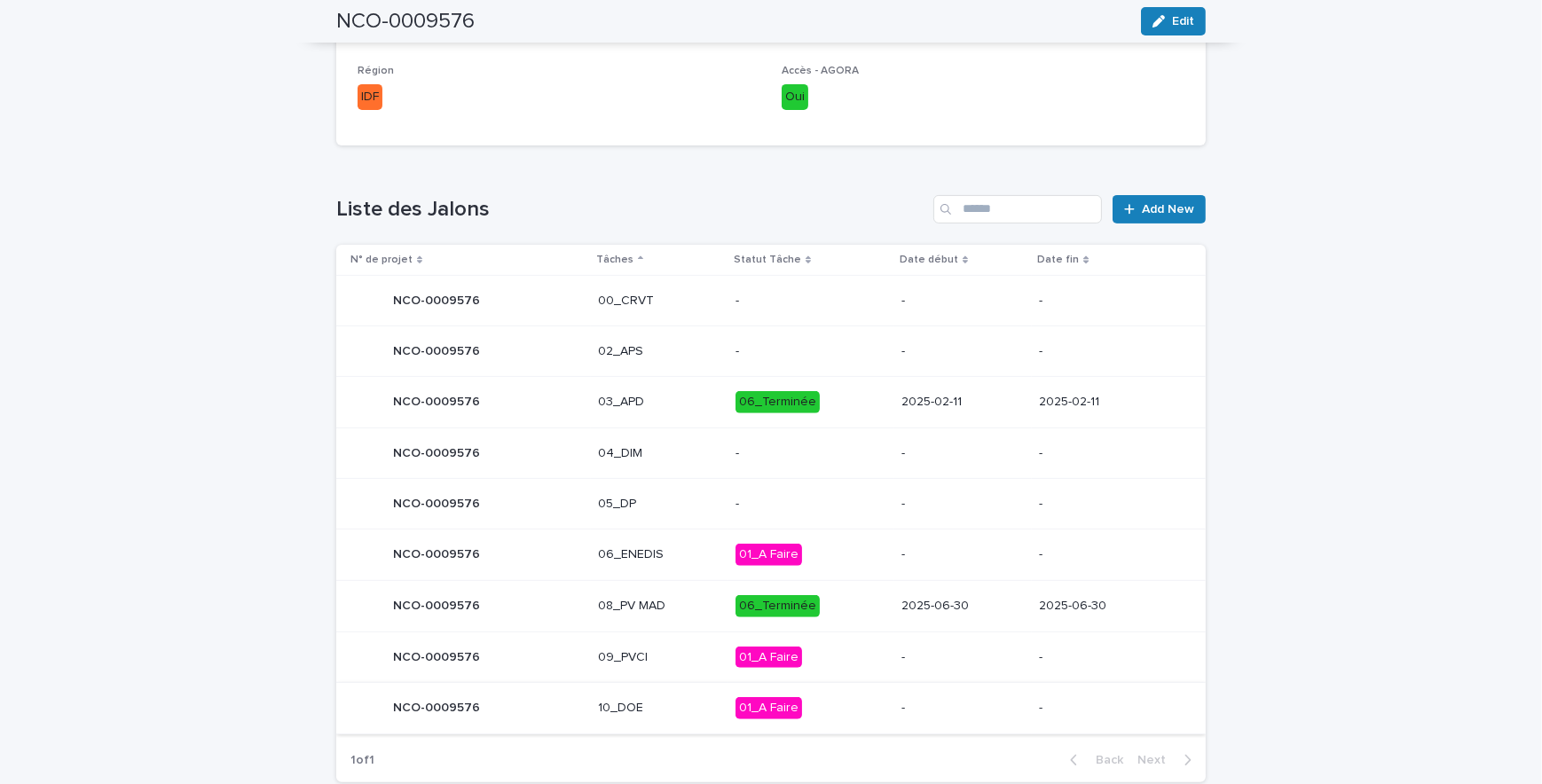 scroll, scrollTop: 957, scrollLeft: 0, axis: vertical 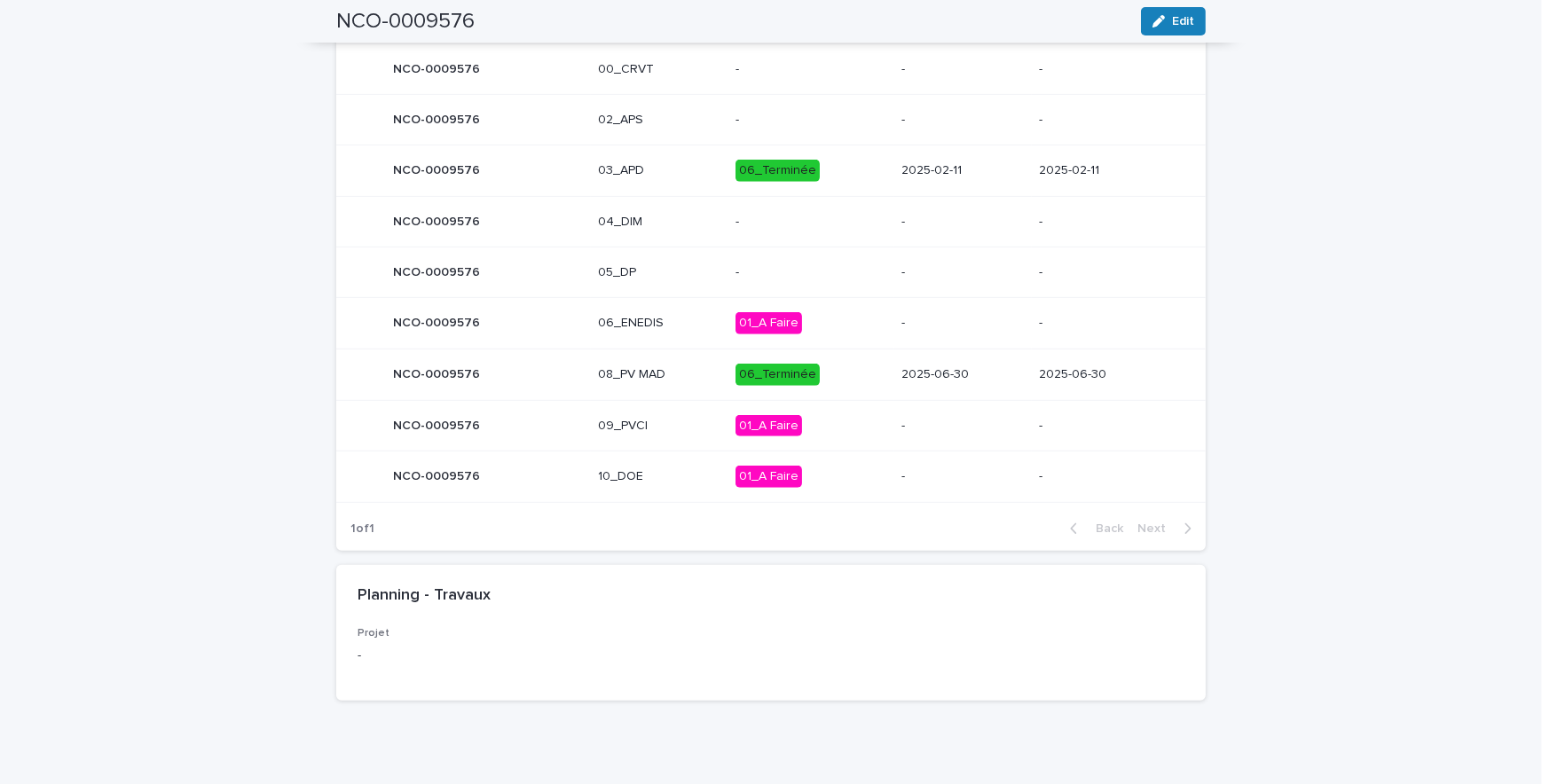 click on "01_A Faire" at bounding box center [811, 477] 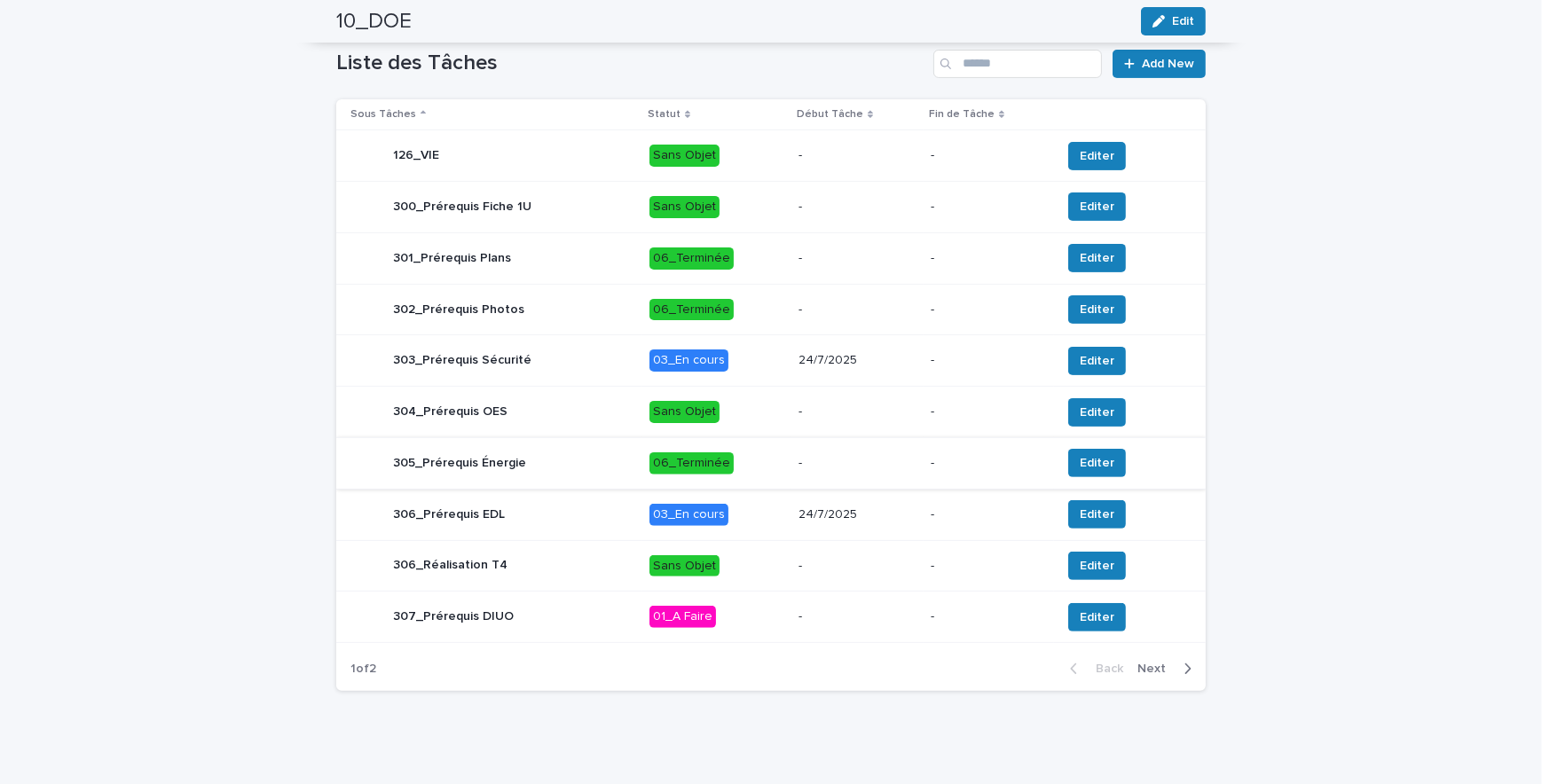 scroll, scrollTop: 617, scrollLeft: 0, axis: vertical 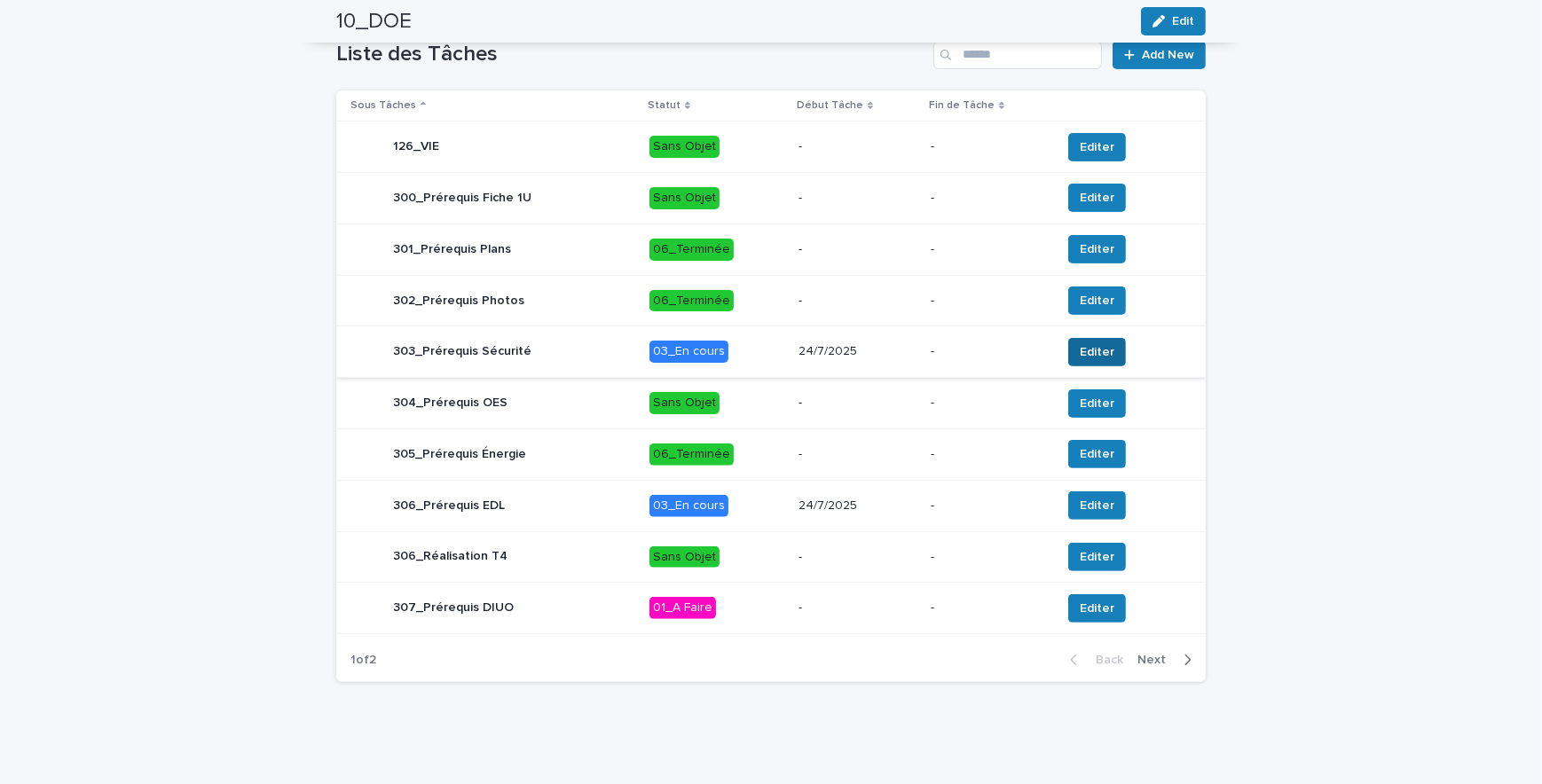 click on "Editer" at bounding box center [1097, 352] 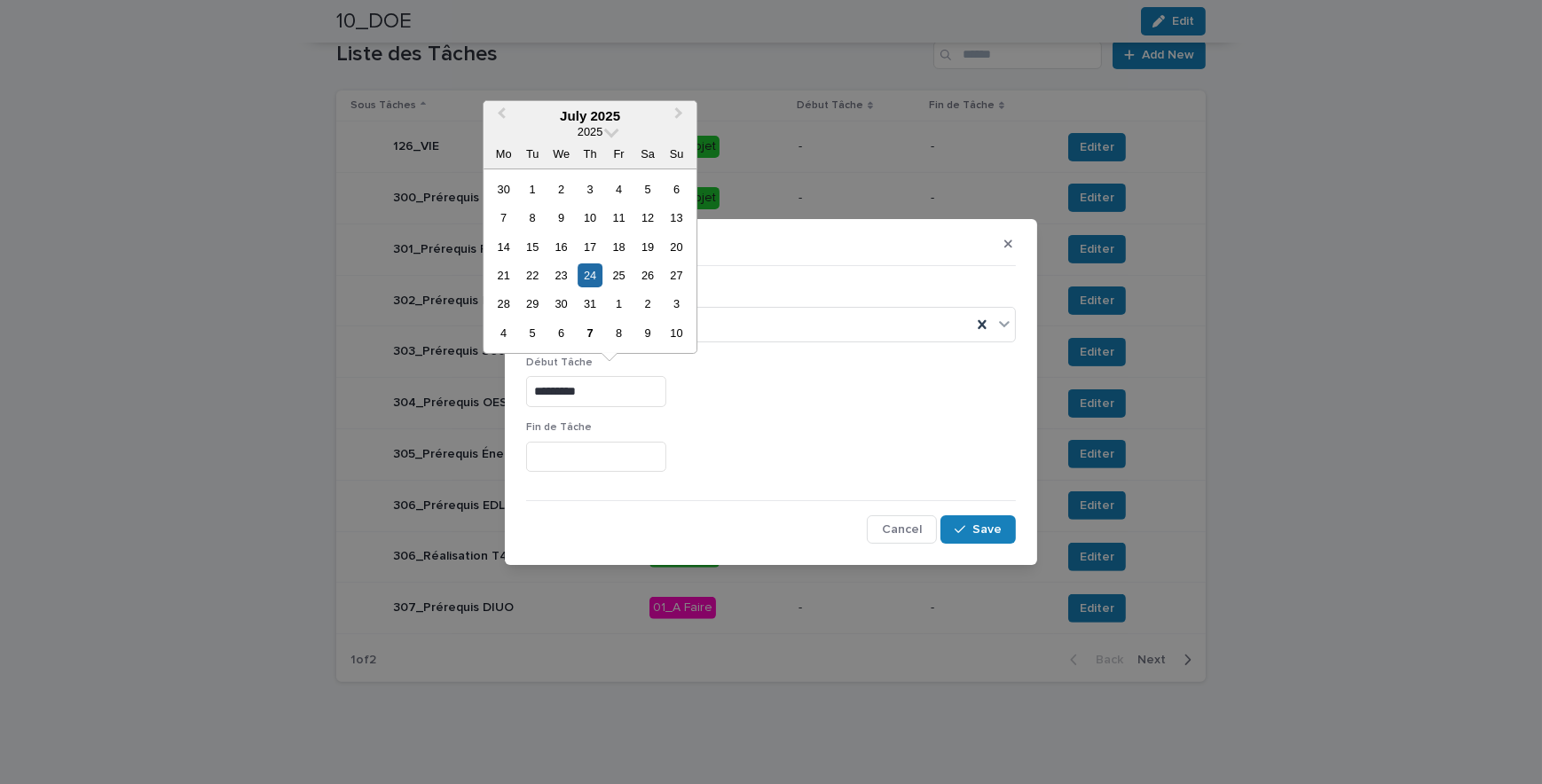 click on "*********" at bounding box center (596, 391) 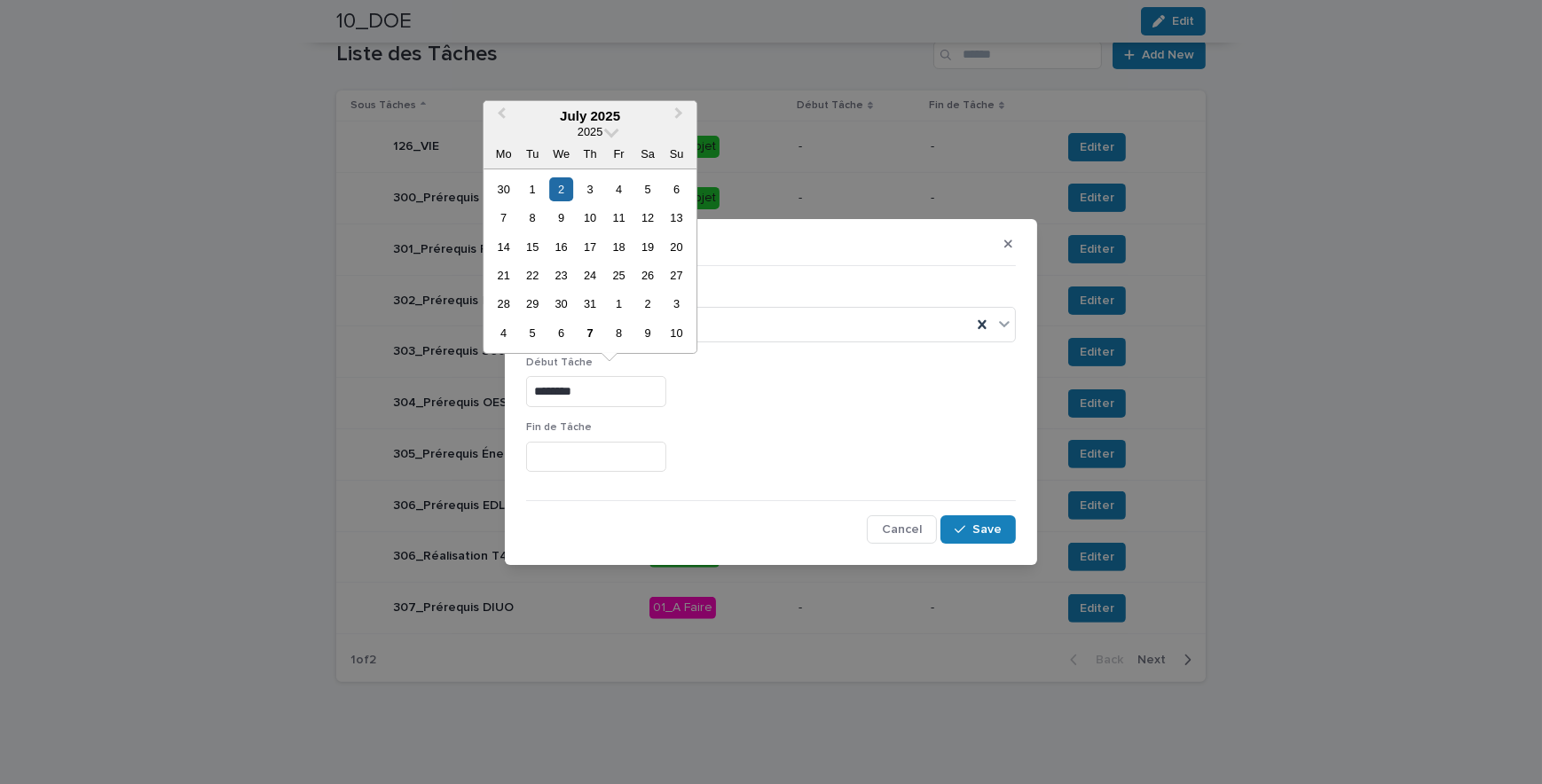 click on "********" at bounding box center (596, 391) 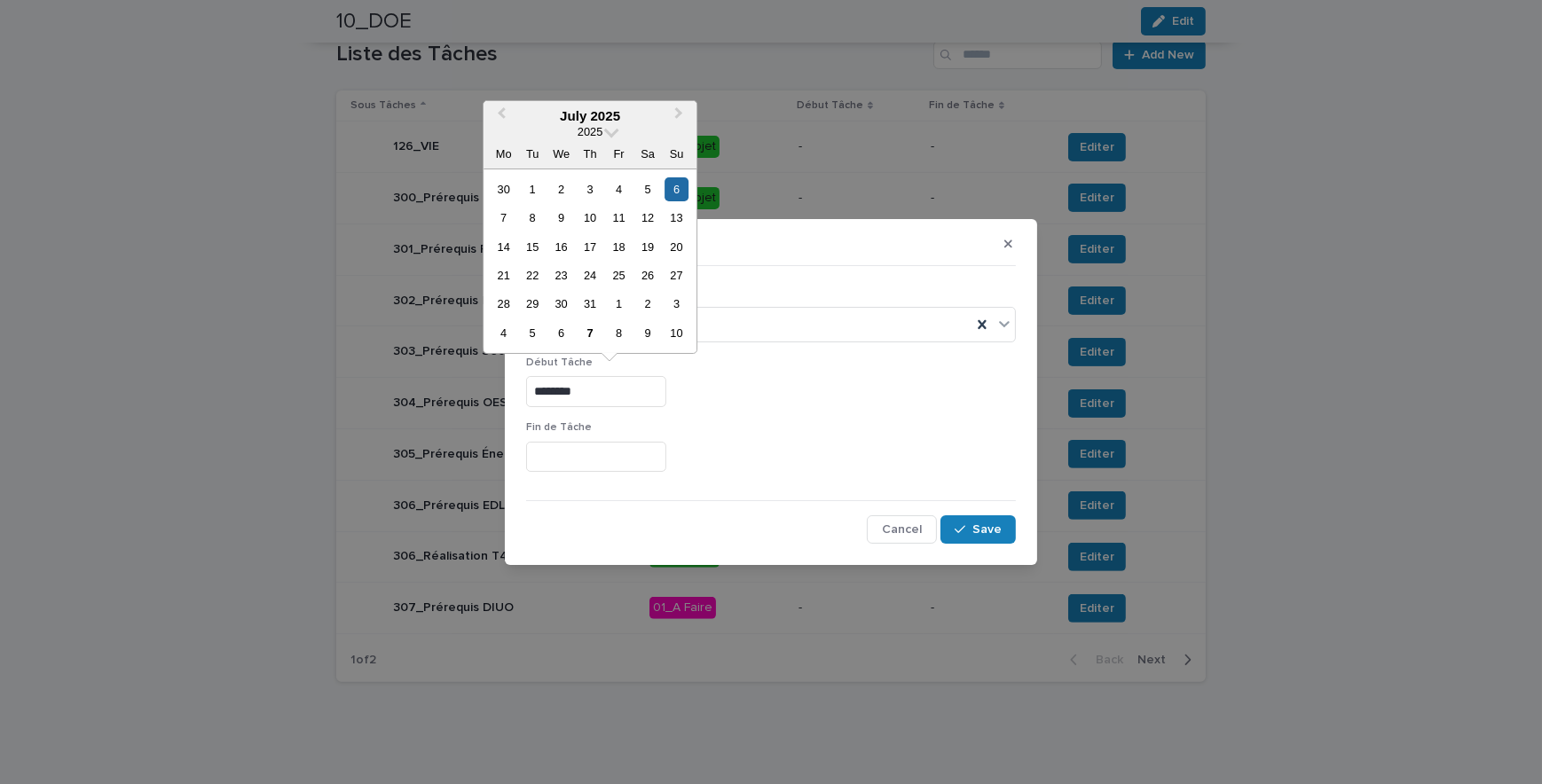 click on "********" at bounding box center (596, 391) 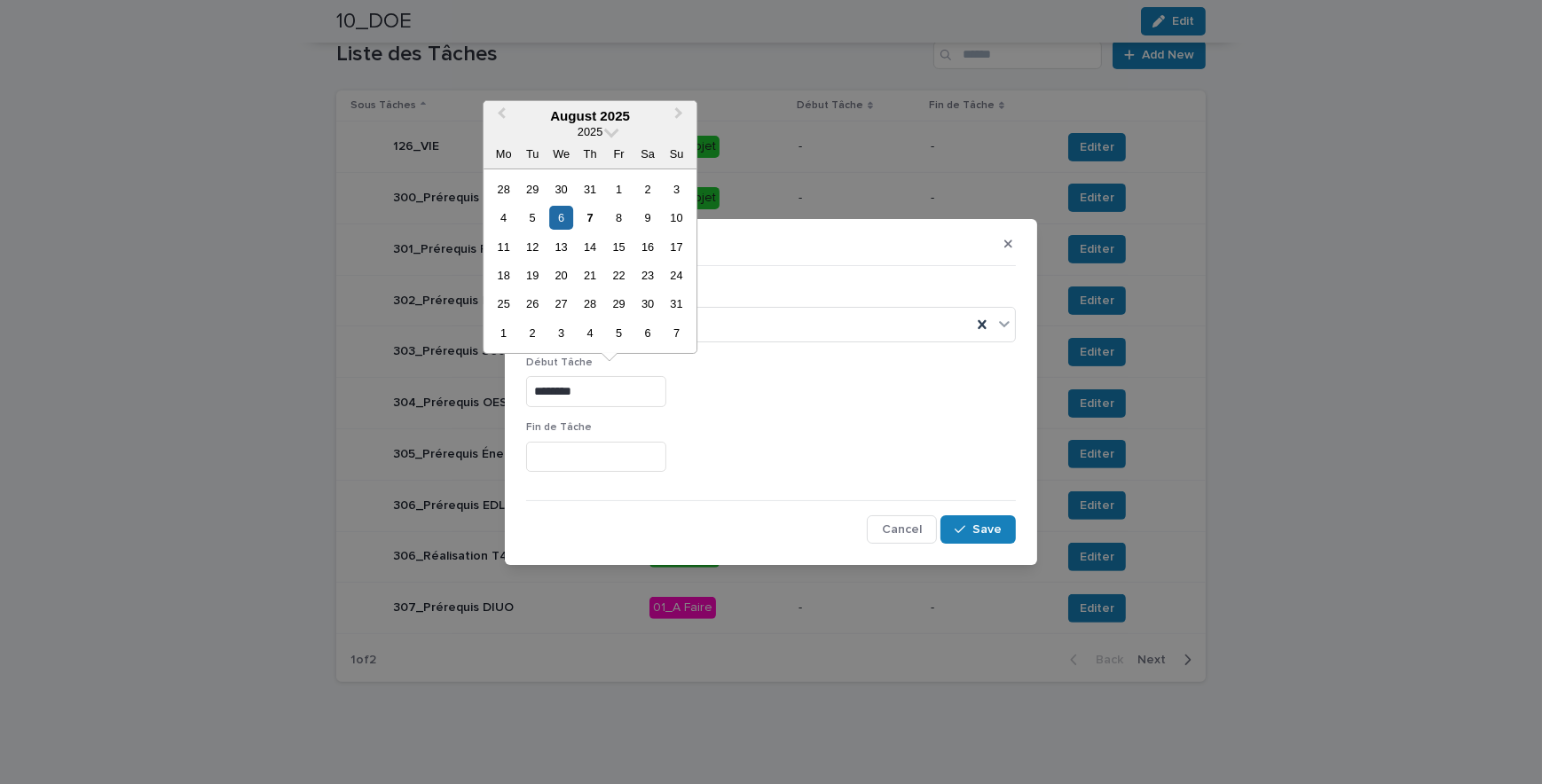 type on "********" 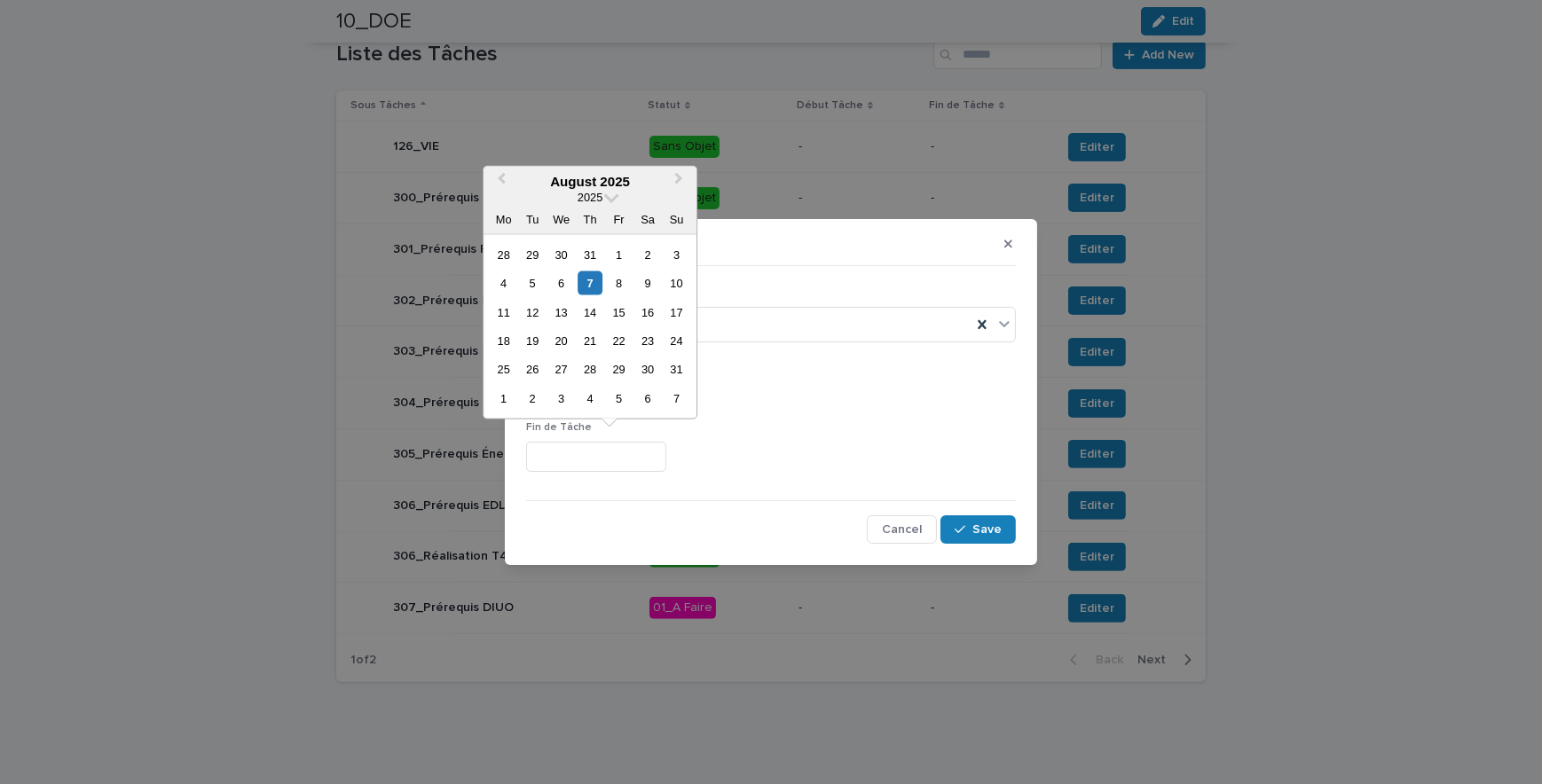 click at bounding box center [596, 457] 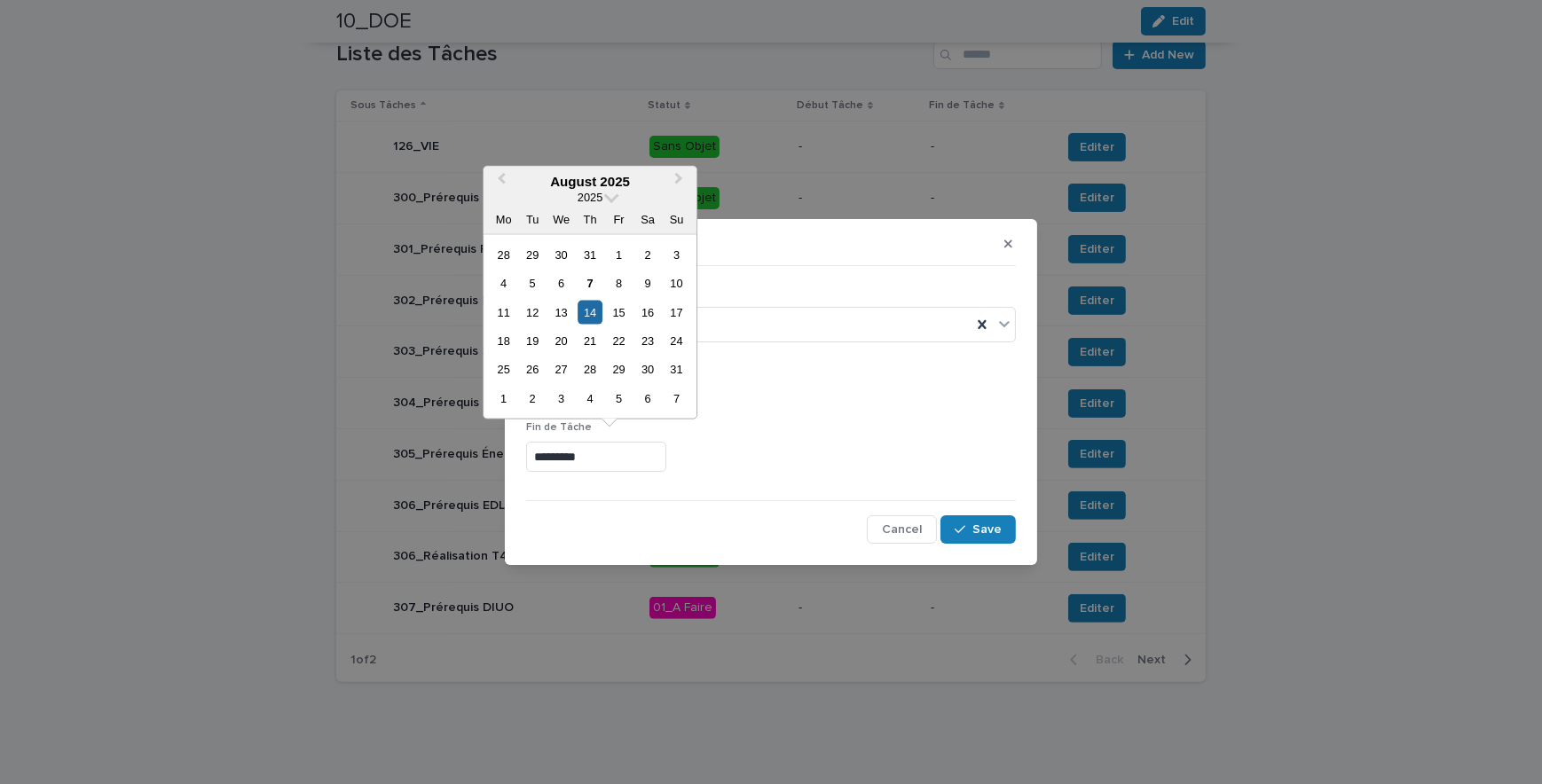 type on "*********" 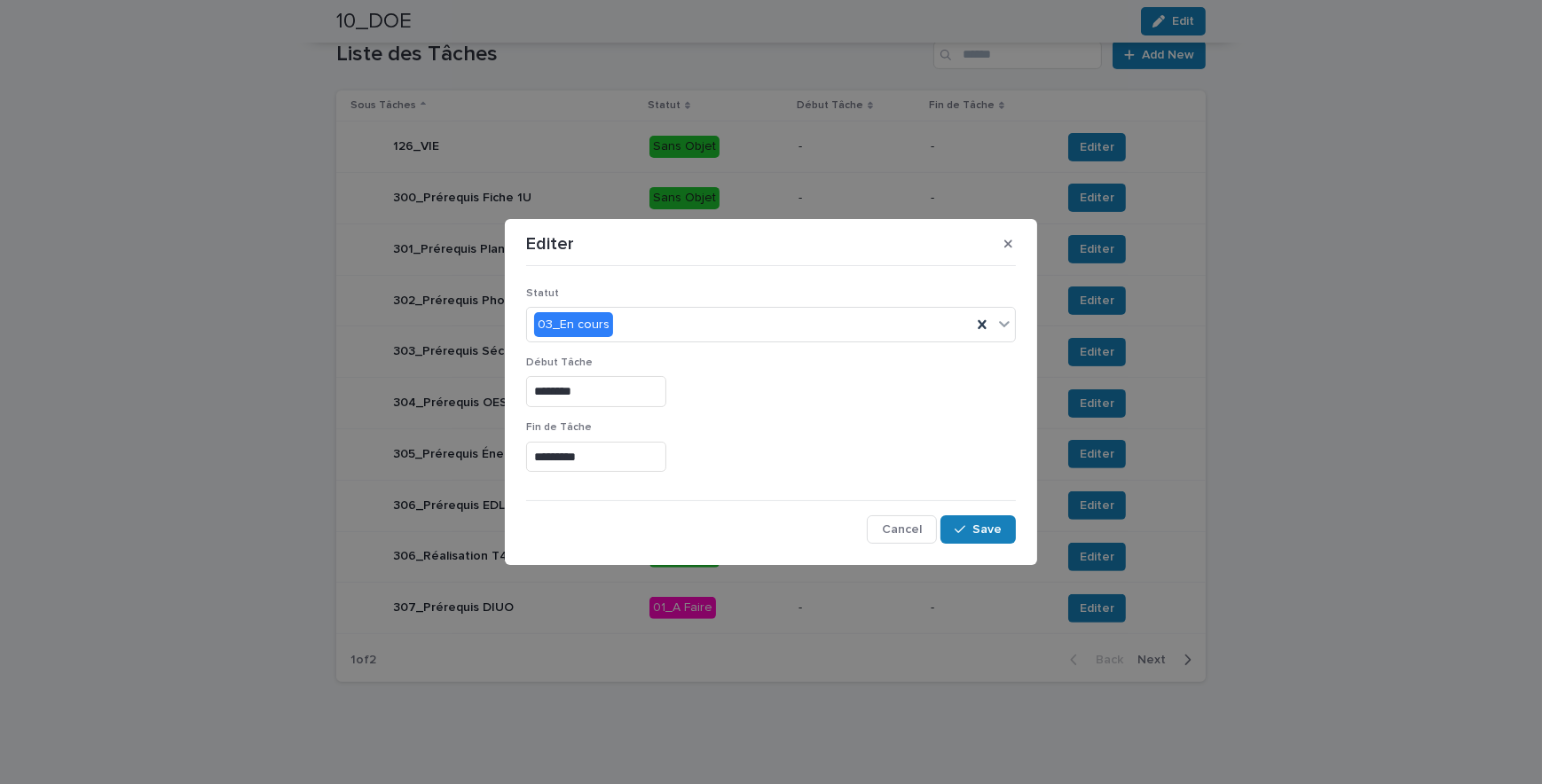 click on "Fin de Tâche" at bounding box center (771, 427) 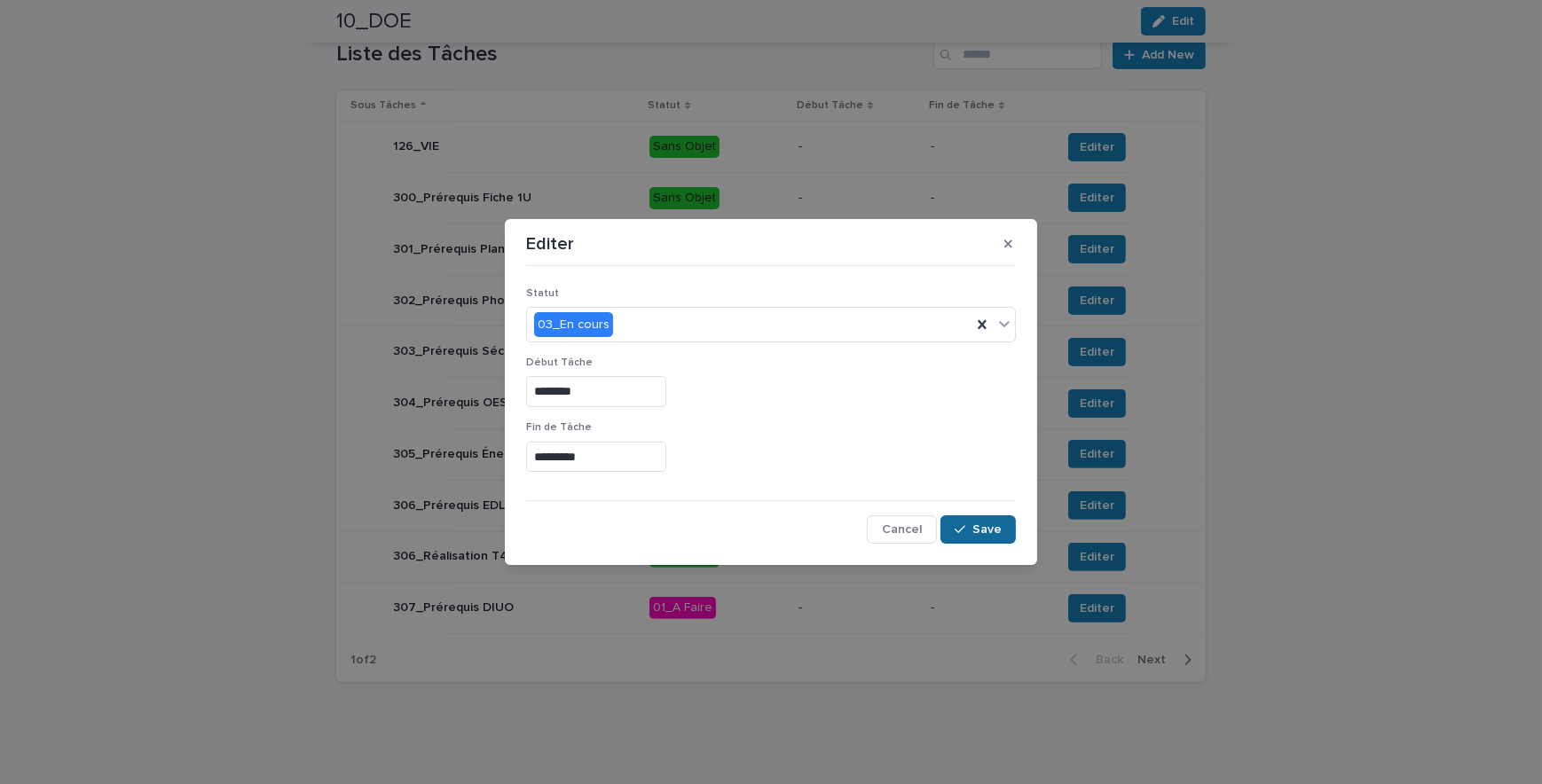 click on "Save" at bounding box center [978, 529] 